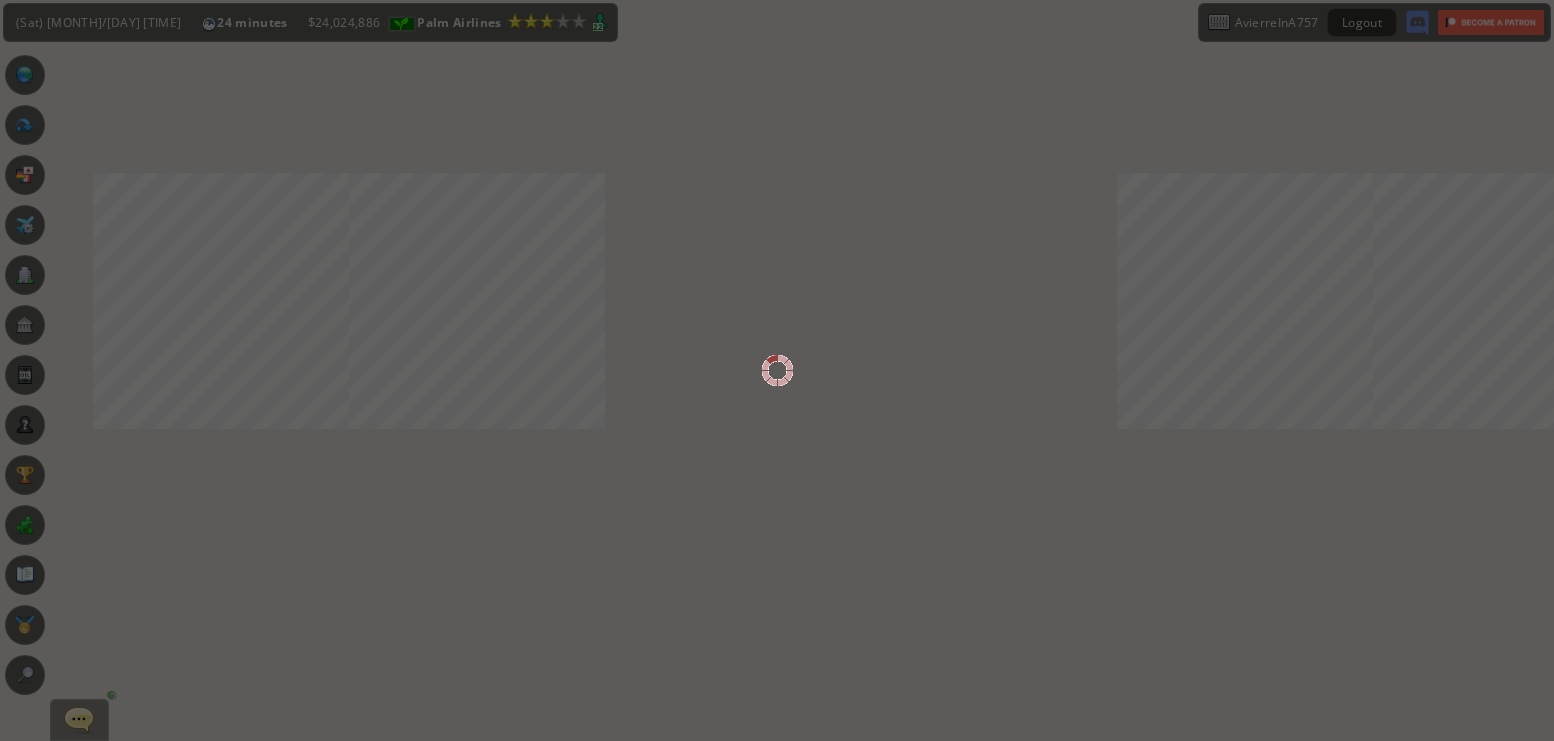 scroll, scrollTop: 0, scrollLeft: 0, axis: both 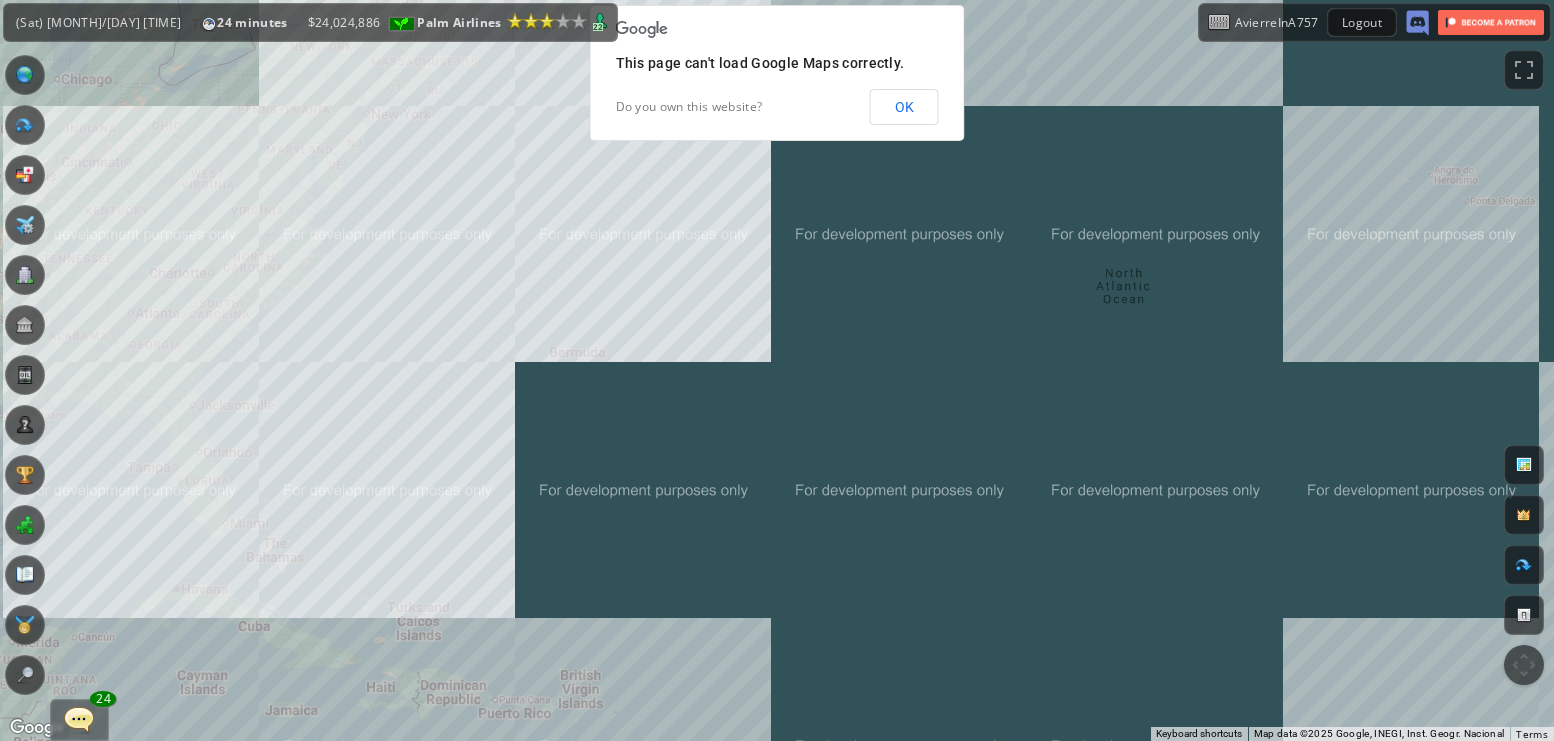 drag, startPoint x: 272, startPoint y: 272, endPoint x: 271, endPoint y: 326, distance: 54.00926 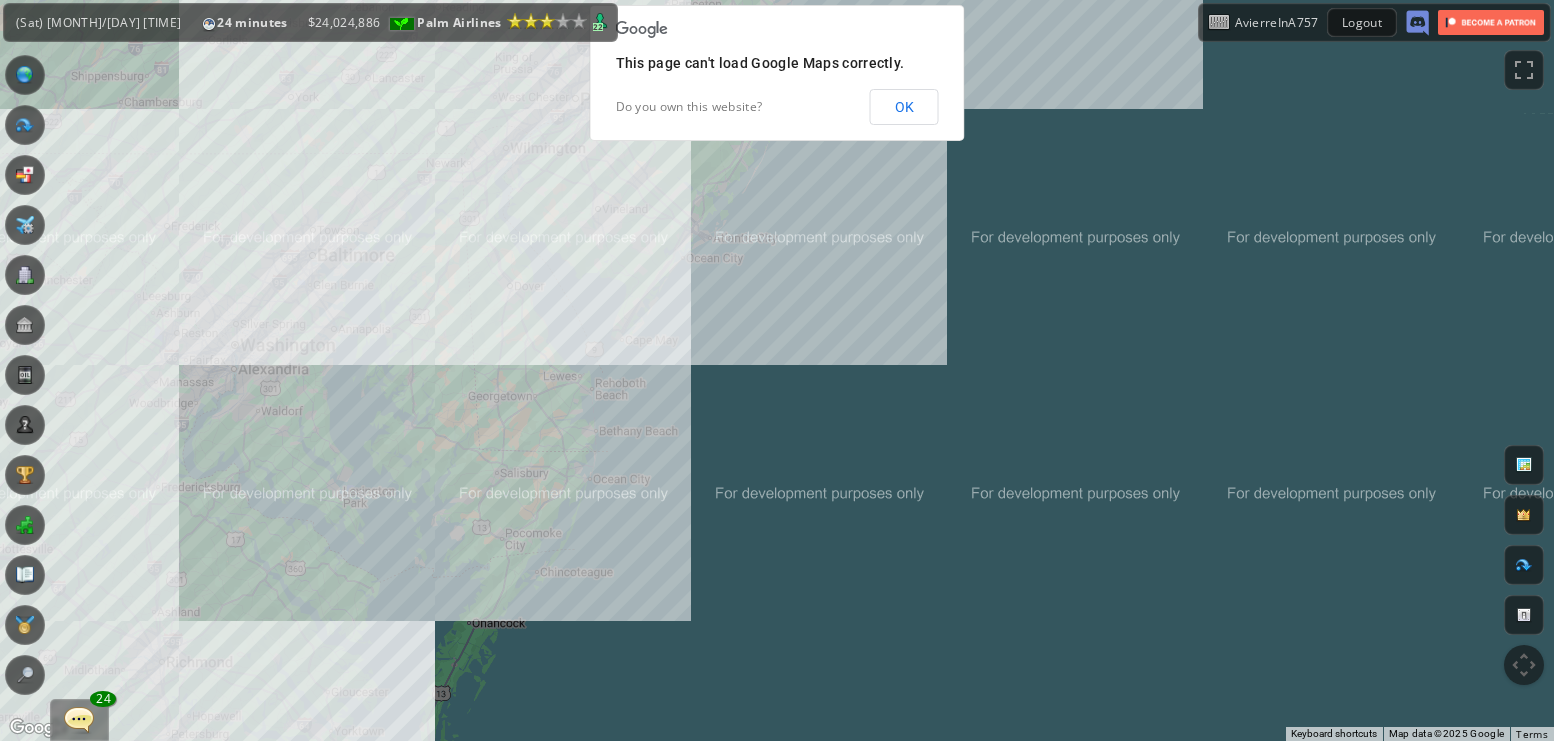 click at bounding box center [25, 125] 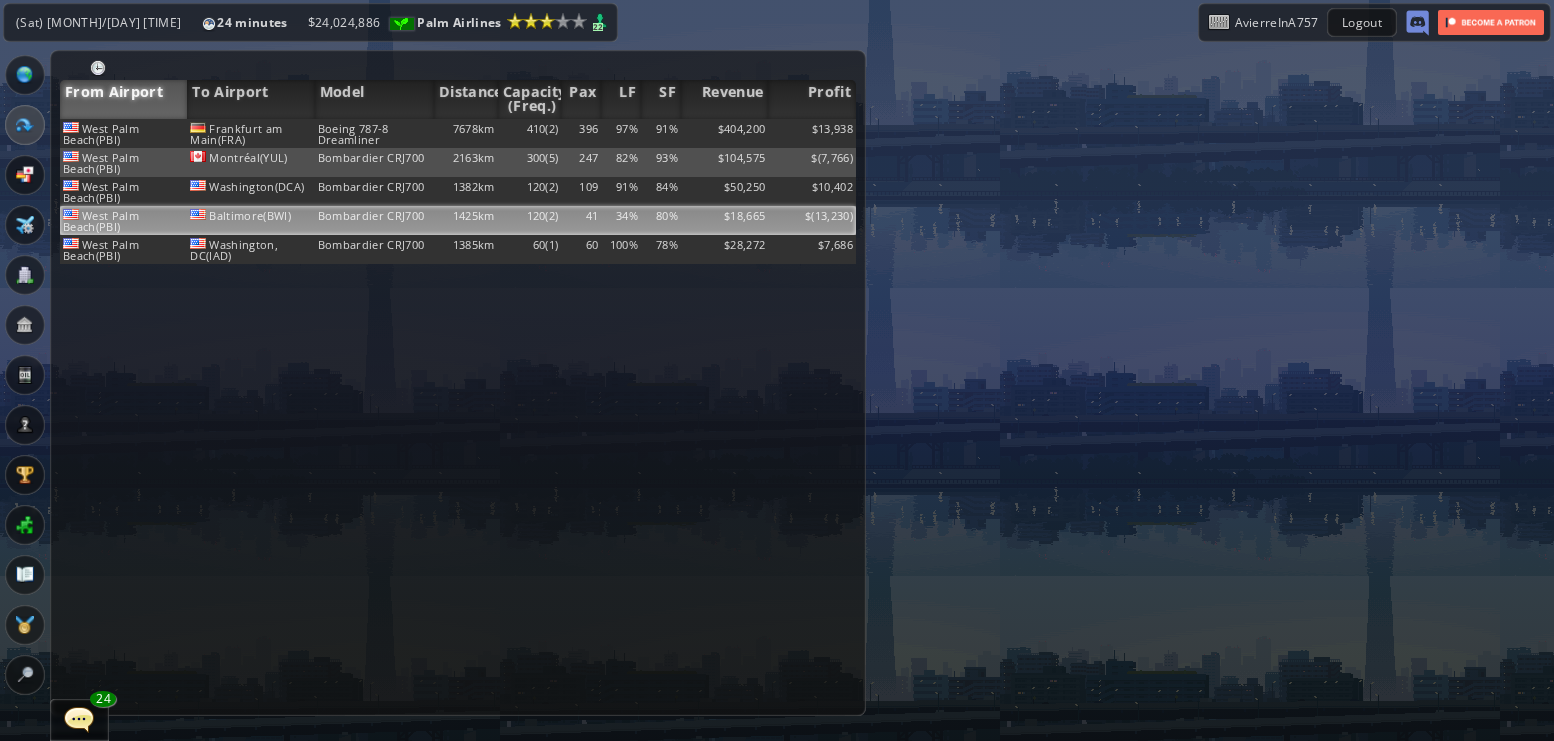 click on "1425km" at bounding box center (466, 133) 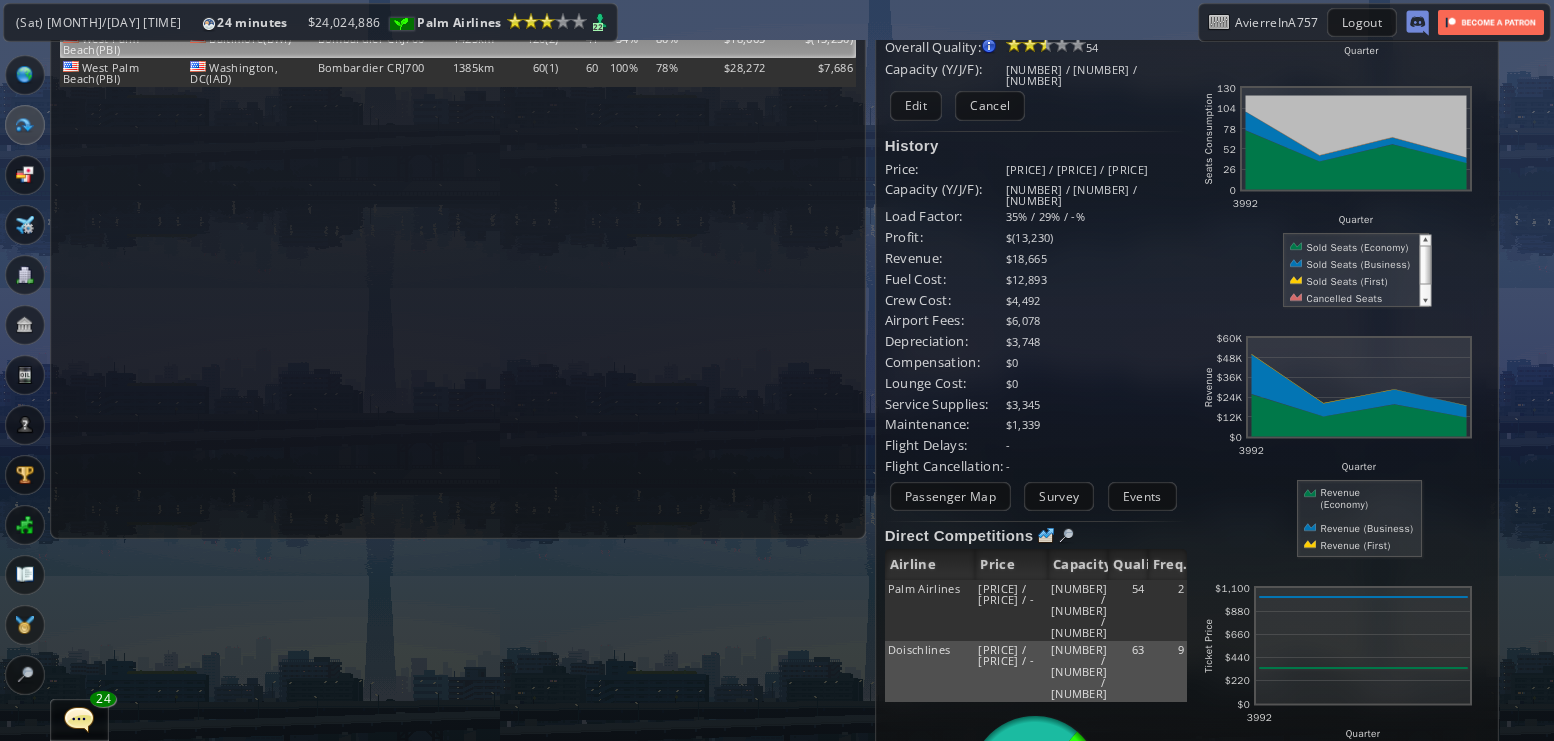 scroll, scrollTop: 178, scrollLeft: 0, axis: vertical 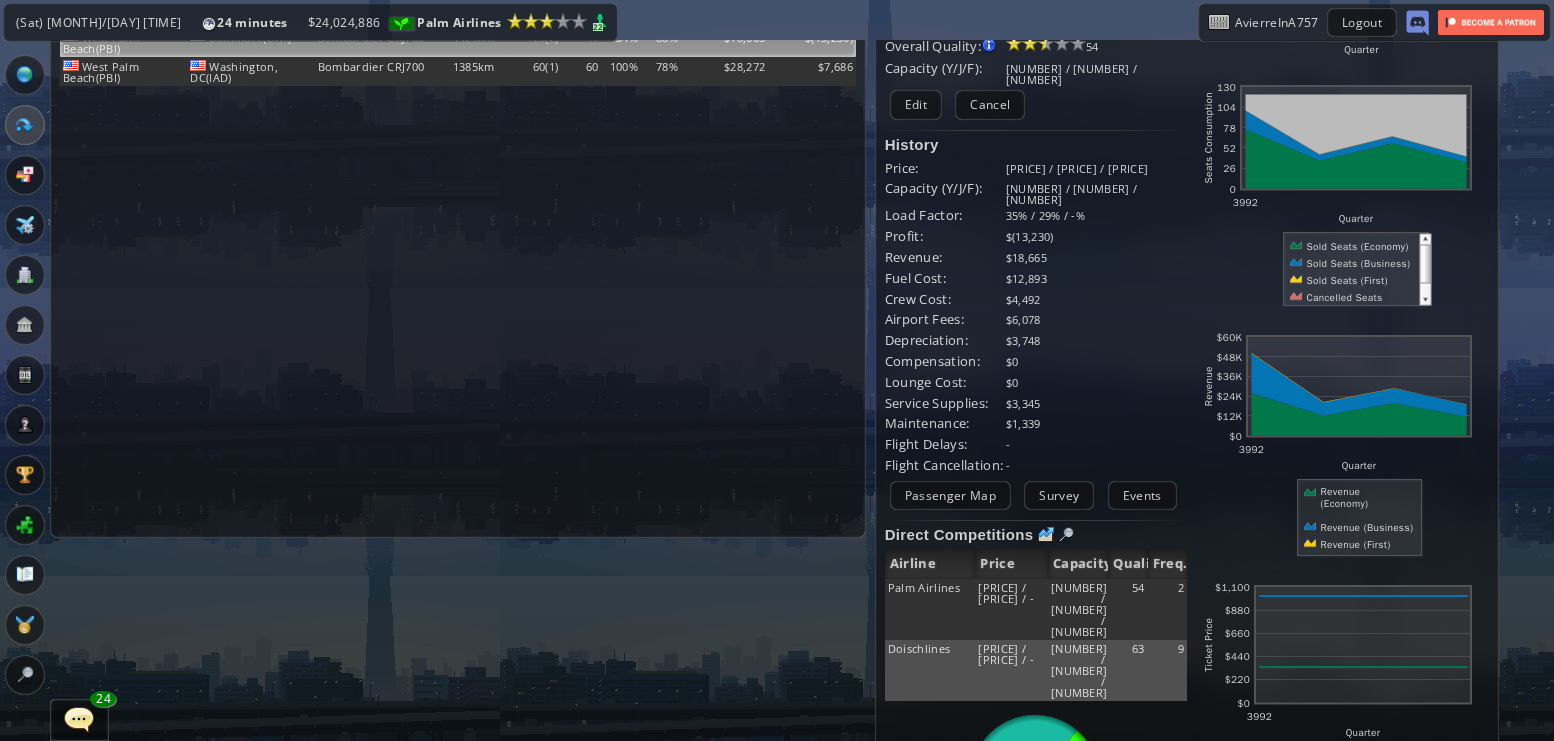 click on "Current Details
From:
West Palm Beach(PBI)
To:
Baltimore(BWI)
Flight Code:
PA 004
Distance:
[NUMBER] km (Medium-haul Domestic)
airplane:
Bombardier CRJ700([NUMBER])
Price:
[PRICE] / [PRICE] / [PRICE]
Overall Quality:
Overall quality is determined by:
- Fleet Age per Route
- Service Star level per route
- Company wide Service Quality
[NUMBER]" at bounding box center [1036, 371] 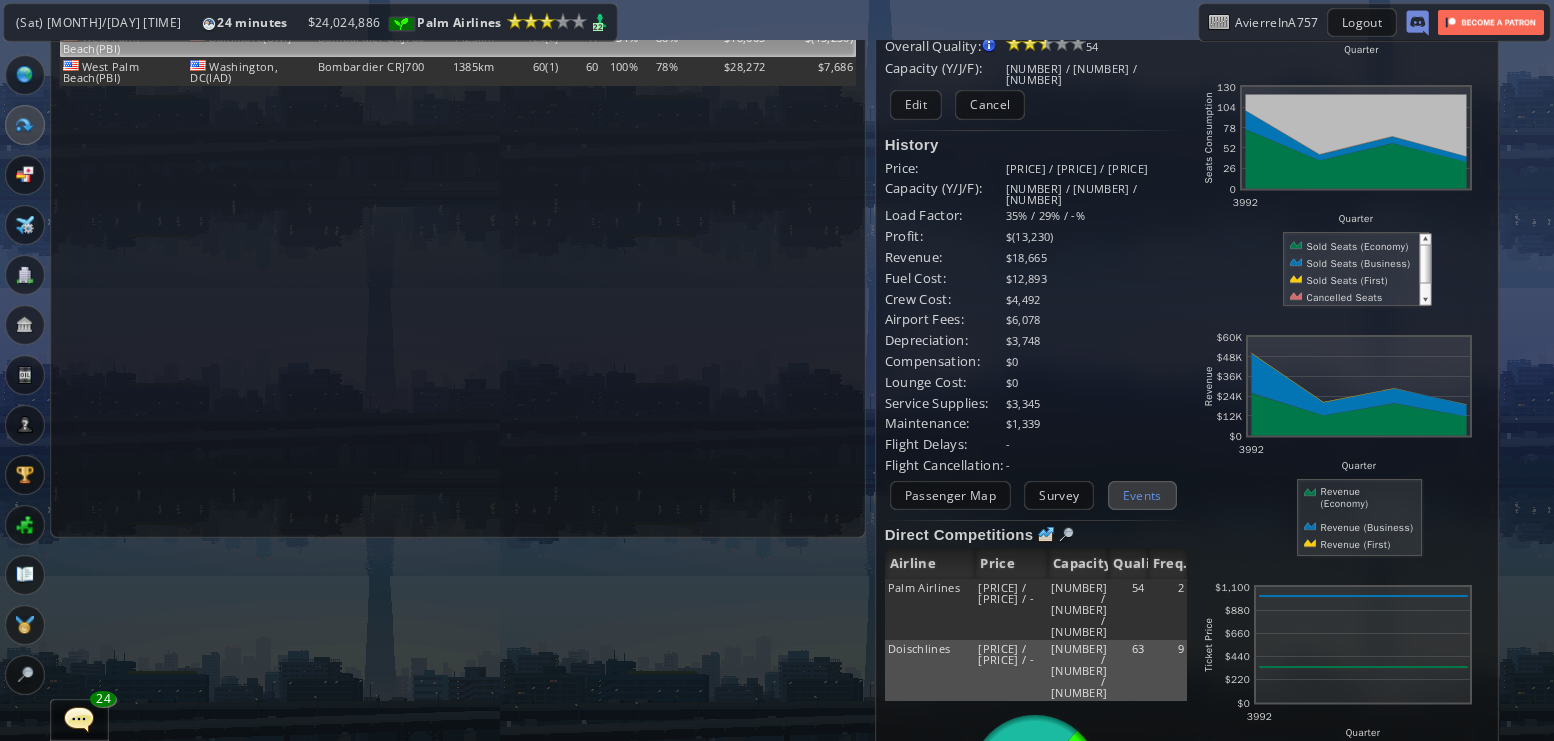 click on "Events" at bounding box center (1142, 495) 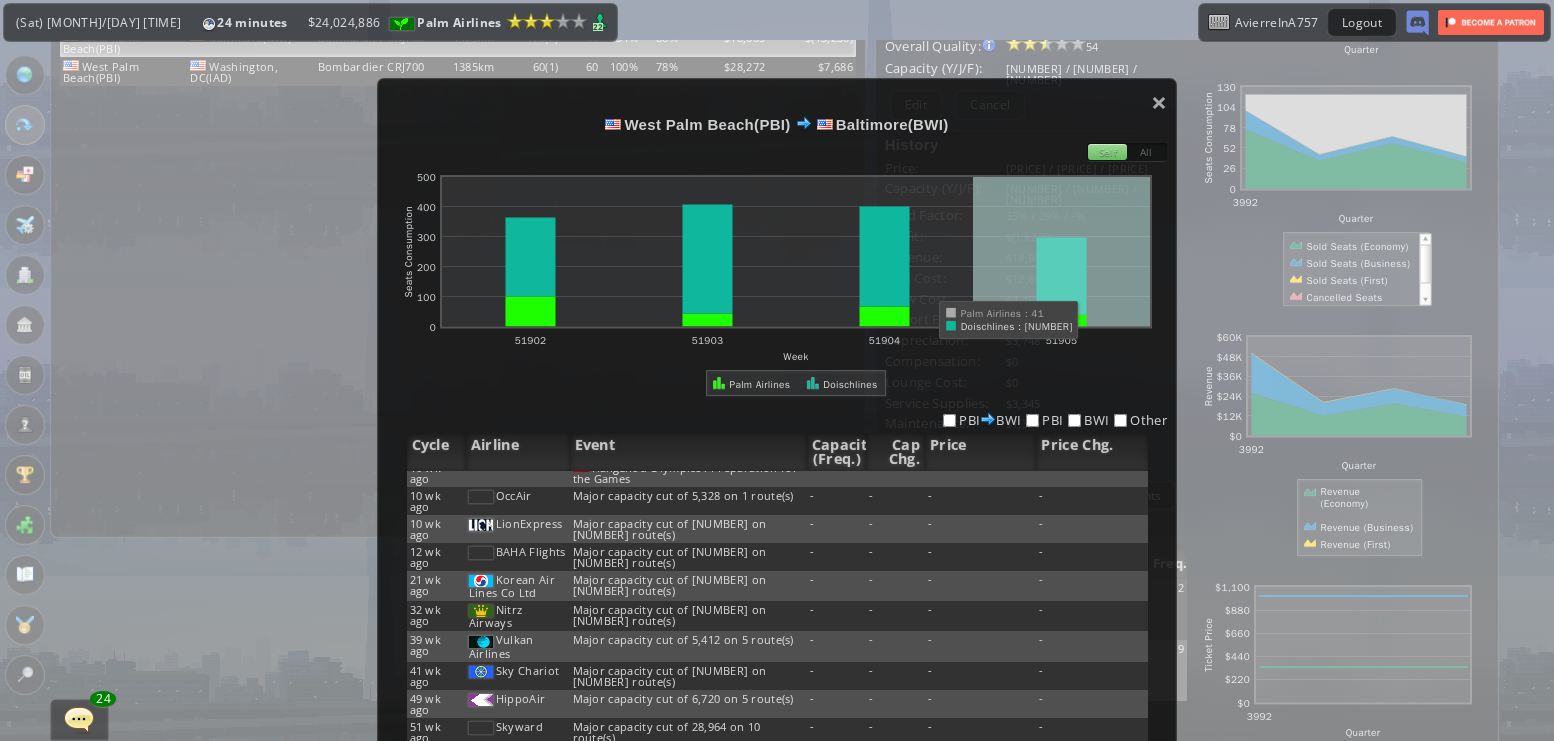 scroll, scrollTop: 20, scrollLeft: 0, axis: vertical 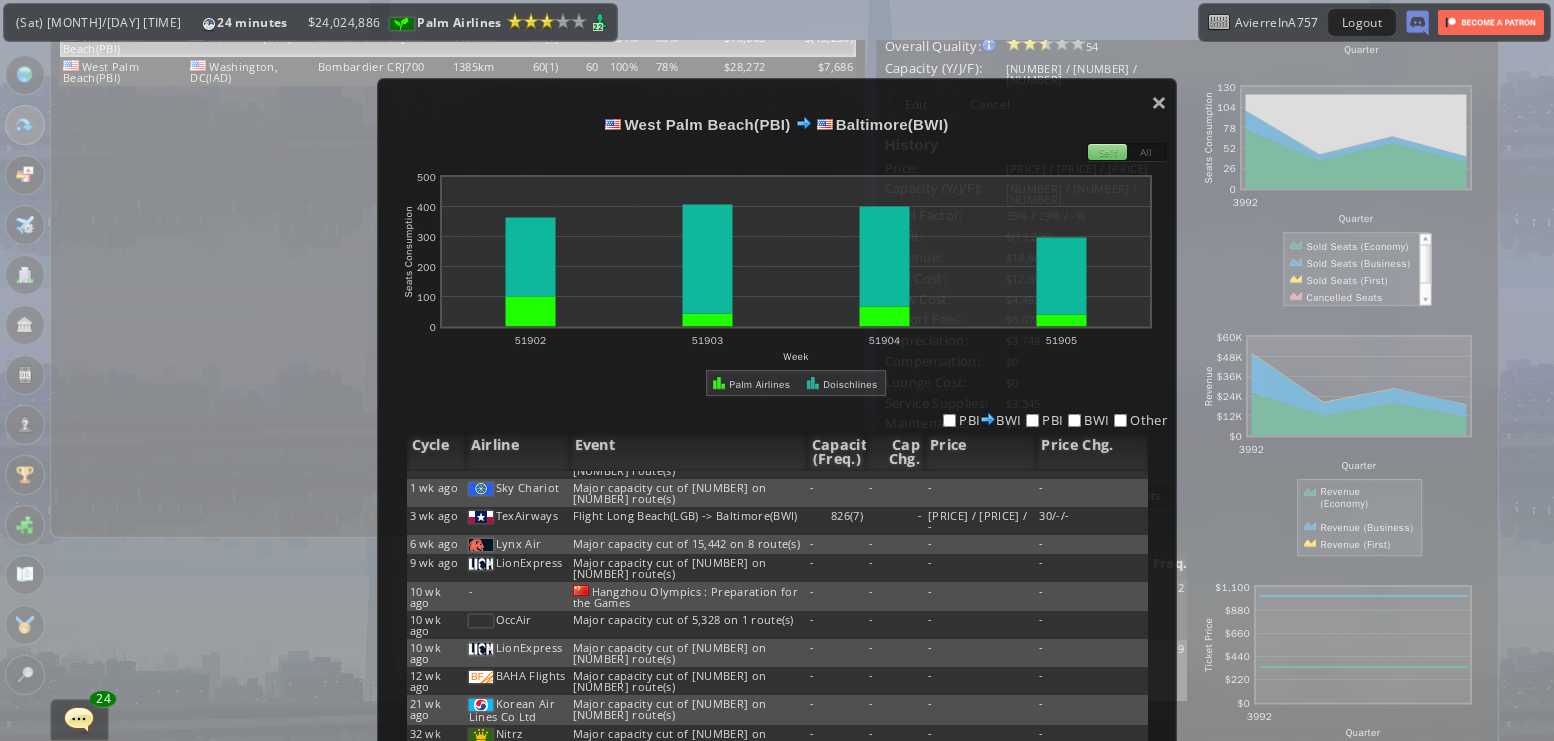 click on ">
[CITY]([IATA]) [CITY]([IATA])
Self
All
abcdefhiklmnopqrstuvwxyz Loading chart. Please wait. abcdefhiklmnopqrstuvwxyz Week Seats Consumption 0 100 200 300 400 500 51902 51903 51904 51905 Palm Airlines Doischlines
PBI BWI
PBI
BWI
Other
Cycle
Airline
Event
Capacity (Freq.)
Cap Chg.
Price
Price Chg.
This wk Sky Chariot Major capacity cut of [NUMBER] on [NUMBER] route(s) - - - - 1 wk ago Sky Chariot Major capacity cut of [NUMBER] on [NUMBER] route(s) - - - - 3 wk ago TexAirways Flight Long Beach(LGB) -> Baltimore(BWI) [NUMBER] ([NUMBER]) - [PRICE] / [PRICE] / [PRICE] [NUMBER] / [NUMBER] / [NUMBER] 6 wk ago Lynx Air Major capacity cut of [NUMBER] on [NUMBER] route(s) - - - - 9 wk ago LionExpress - - - - 10 wk ago - - - - -" at bounding box center [777, 460] 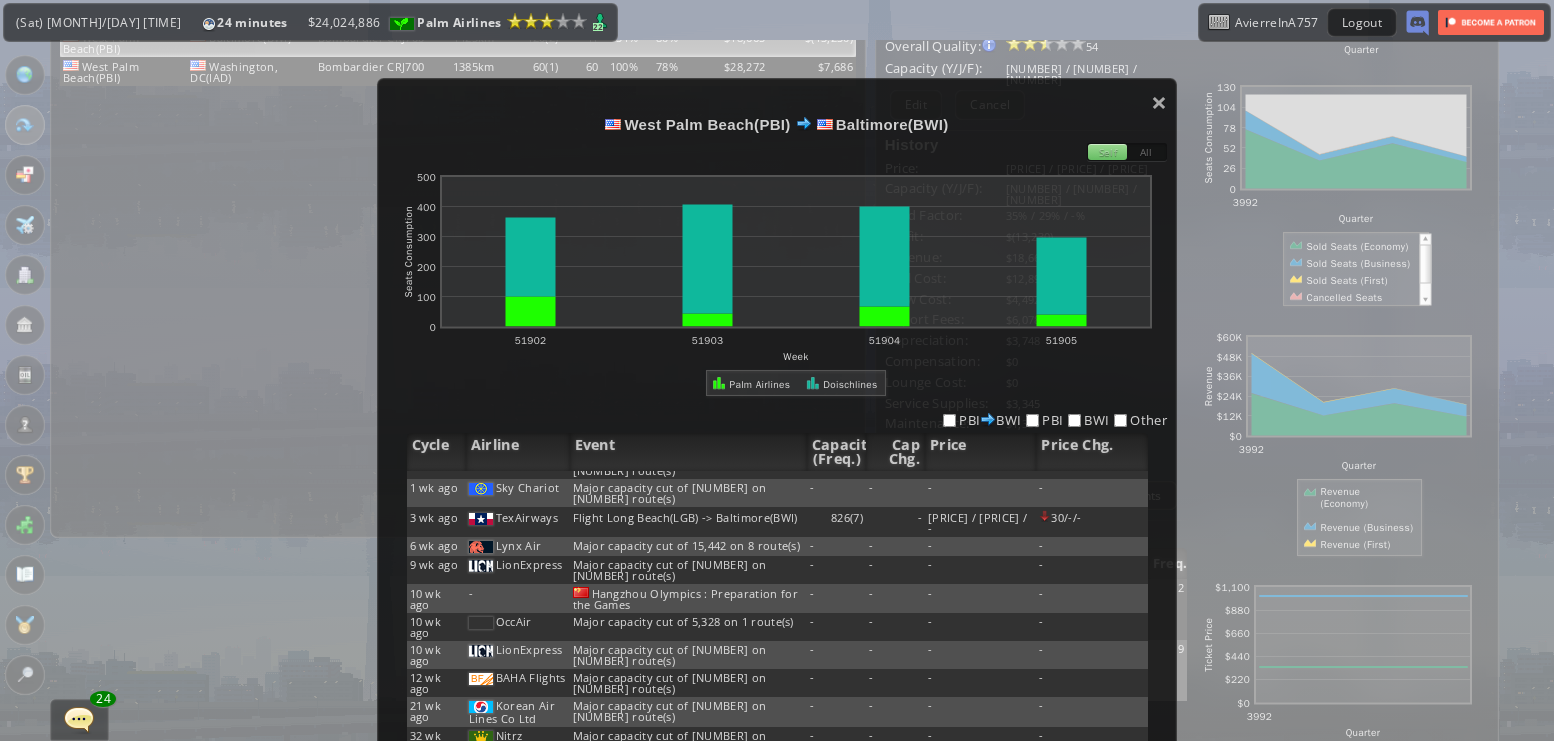 click on ">
[CITY]([IATA]) [CITY]([IATA])
Self
All
abcdefhiklmnopqrstuvwxyz Loading chart. Please wait. abcdefhiklmnopqrstuvwxyz Week Seats Consumption 0 100 200 300 400 500 51902 51903 51904 51905 Palm Airlines Doischlines
PBI BWI
PBI
BWI
Other
Cycle
Airline
Event
Capacity (Freq.)
Cap Chg.
Price
Price Chg.
This wk Sky Chariot Major capacity cut of [NUMBER] on [NUMBER] route(s) - - - - 1 wk ago Sky Chariot Major capacity cut of [NUMBER] on [NUMBER] route(s) - - - - 3 wk ago TexAirways Flight Long Beach(LGB) -> Baltimore(BWI) [NUMBER] ([NUMBER]) - [PRICE] / [PRICE] / [PRICE] [NUMBER] / [NUMBER] / [NUMBER] 6 wk ago Lynx Air Major capacity cut of [NUMBER] on [NUMBER] route(s) - - - - 9 wk ago LionExpress - - - - 10 wk ago - - - - -" at bounding box center (777, 460) 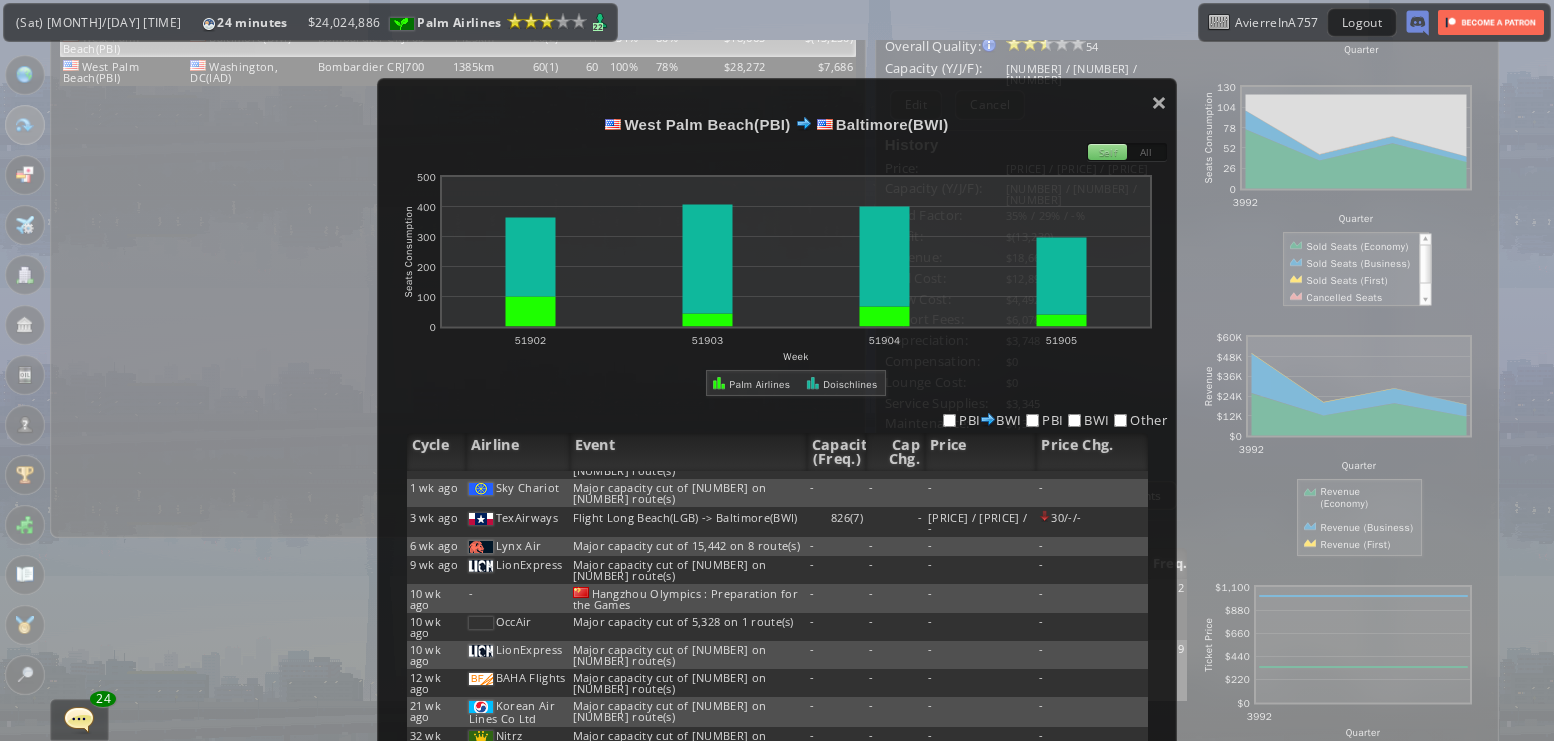 click on ">
[CITY]([IATA]) [CITY]([IATA])
Self
All
abcdefhiklmnopqrstuvwxyz Loading chart. Please wait. abcdefhiklmnopqrstuvwxyz Week Seats Consumption 0 100 200 300 400 500 51902 51903 51904 51905 Palm Airlines Doischlines
PBI BWI
PBI
BWI
Other
Cycle
Airline
Event
Capacity (Freq.)
Cap Chg.
Price
Price Chg.
This wk Sky Chariot Major capacity cut of [NUMBER] on [NUMBER] route(s) - - - - 1 wk ago Sky Chariot Major capacity cut of [NUMBER] on [NUMBER] route(s) - - - - 3 wk ago TexAirways Flight Long Beach(LGB) -> Baltimore(BWI) [NUMBER] ([NUMBER]) - [PRICE] / [PRICE] / [PRICE] [NUMBER] / [NUMBER] / [NUMBER] 6 wk ago Lynx Air Major capacity cut of [NUMBER] on [NUMBER] route(s) - - - - 9 wk ago LionExpress - - - - 10 wk ago - - - - -" at bounding box center [777, 460] 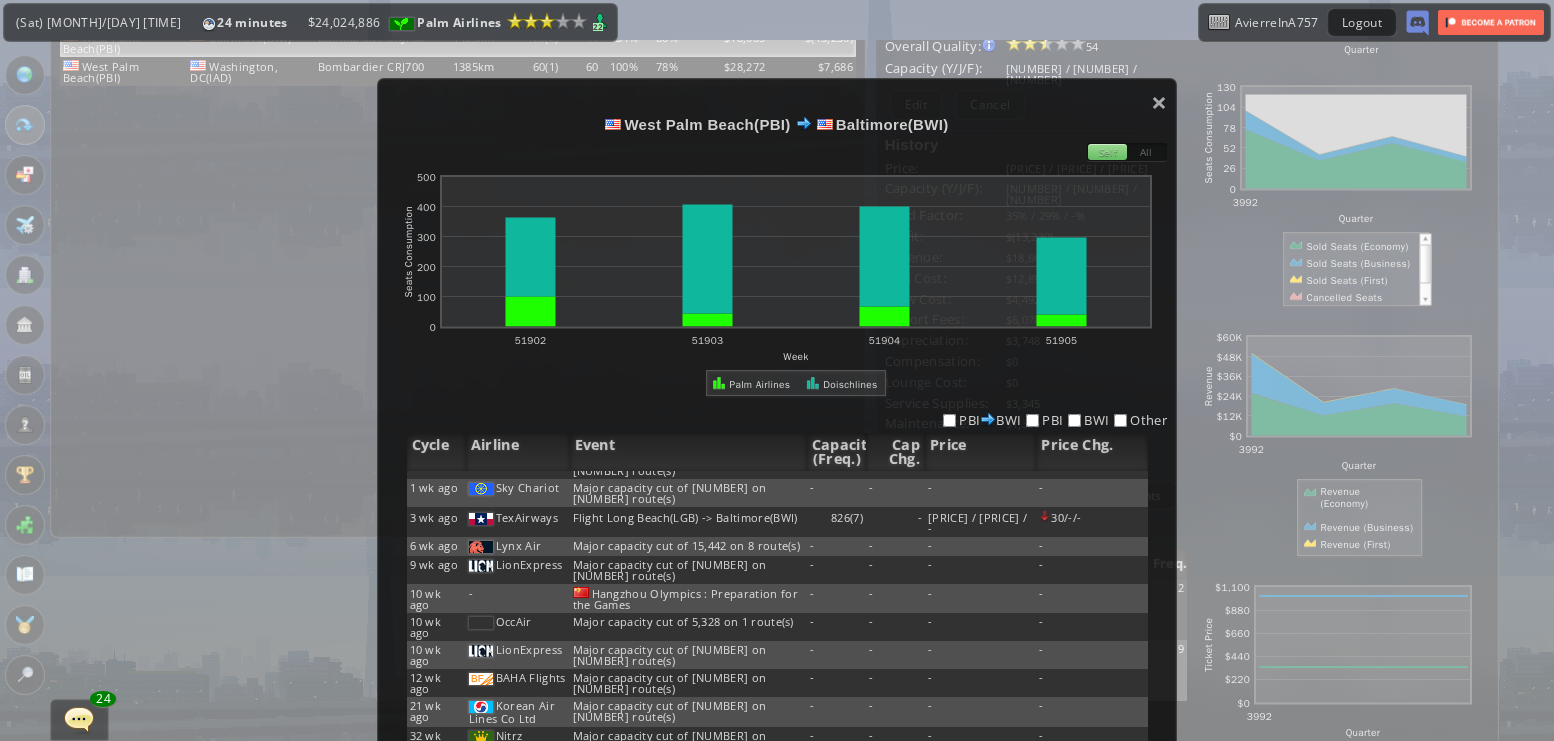 click on ">
[CITY]([IATA]) [CITY]([IATA])
Self
All
abcdefhiklmnopqrstuvwxyz Loading chart. Please wait. abcdefhiklmnopqrstuvwxyz Week Seats Consumption 0 100 200 300 400 500 51902 51903 51904 51905 Palm Airlines Doischlines
PBI BWI
PBI
BWI
Other
Cycle
Airline
Event
Capacity (Freq.)
Cap Chg.
Price
Price Chg.
This wk Sky Chariot Major capacity cut of [NUMBER] on [NUMBER] route(s) - - - - 1 wk ago Sky Chariot Major capacity cut of [NUMBER] on [NUMBER] route(s) - - - - 3 wk ago TexAirways Flight Long Beach(LGB) -> Baltimore(BWI) [NUMBER] ([NUMBER]) - [PRICE] / [PRICE] / [PRICE] [NUMBER] / [NUMBER] / [NUMBER] 6 wk ago Lynx Air Major capacity cut of [NUMBER] on [NUMBER] route(s) - - - - 9 wk ago LionExpress - - - - 10 wk ago - - - - -" at bounding box center [777, 460] 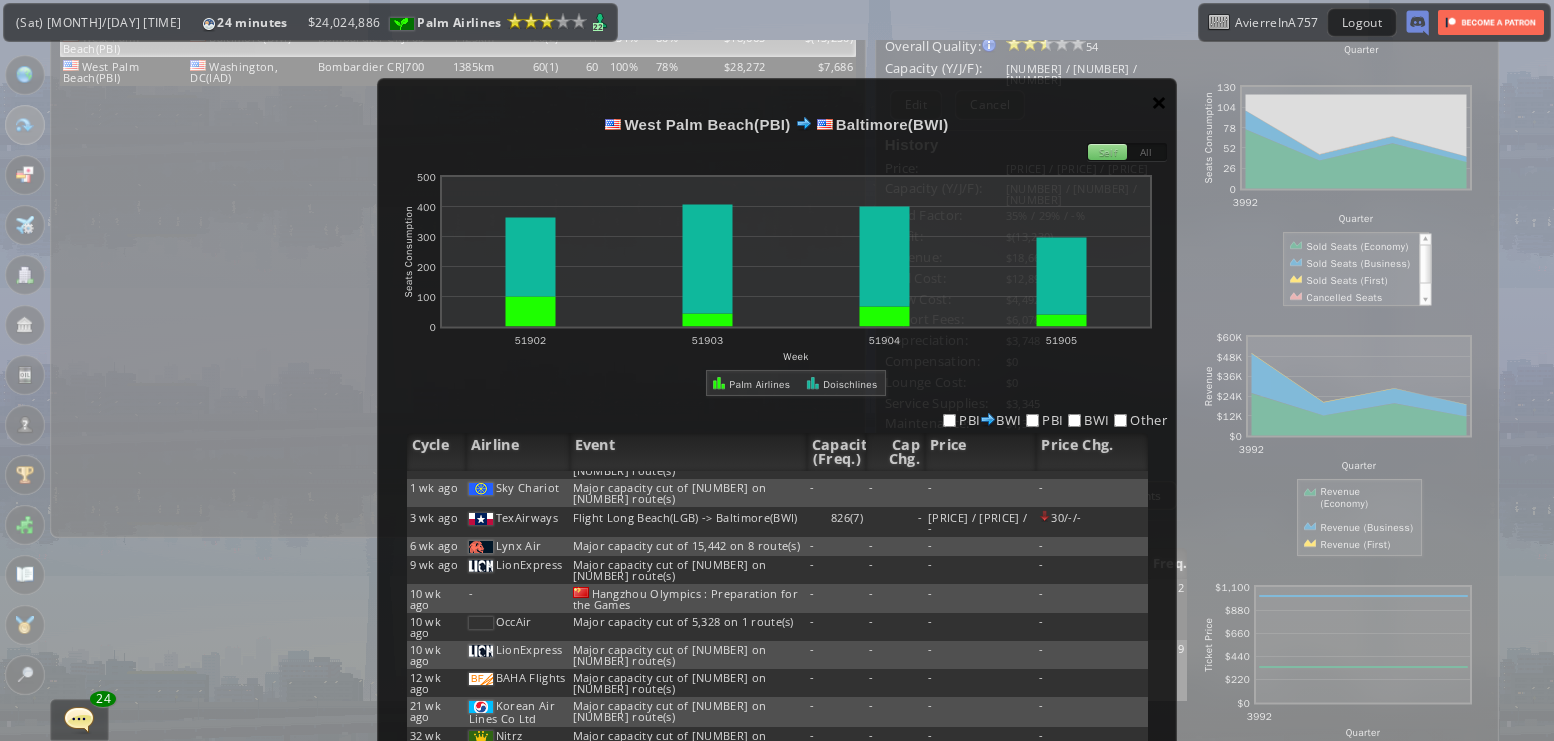 click on "×" at bounding box center [1159, 102] 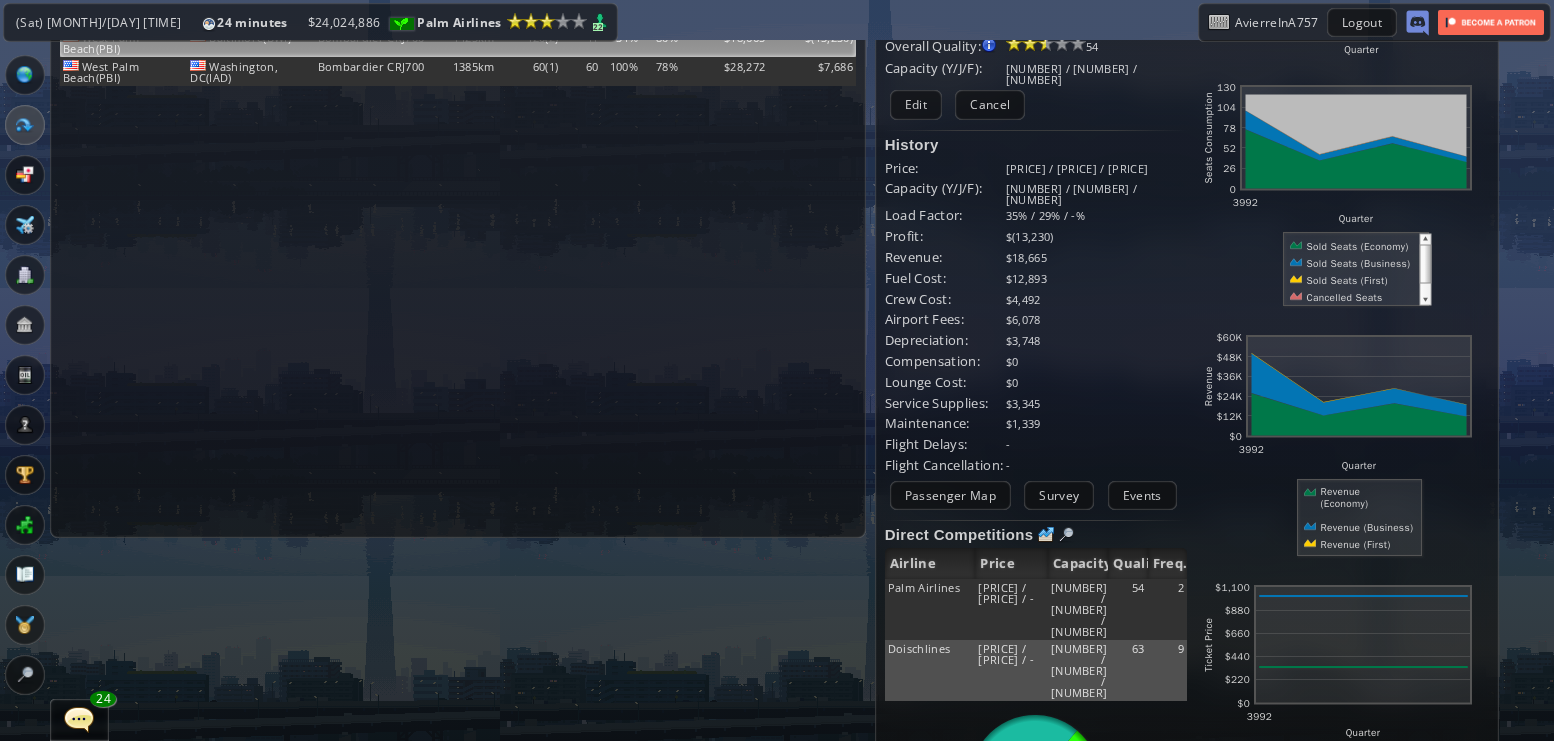 scroll, scrollTop: 0, scrollLeft: 0, axis: both 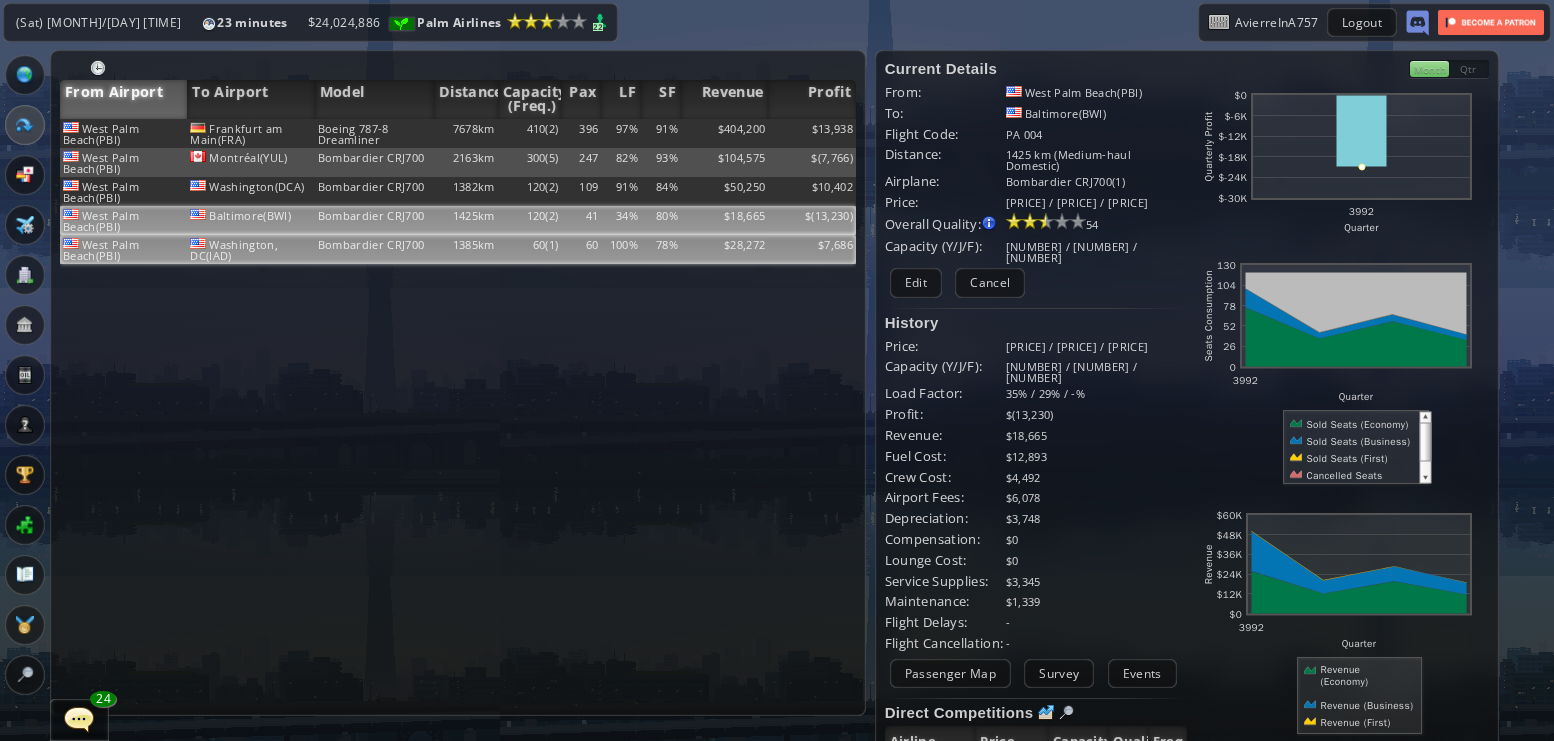 click on "$28,272" at bounding box center (725, 133) 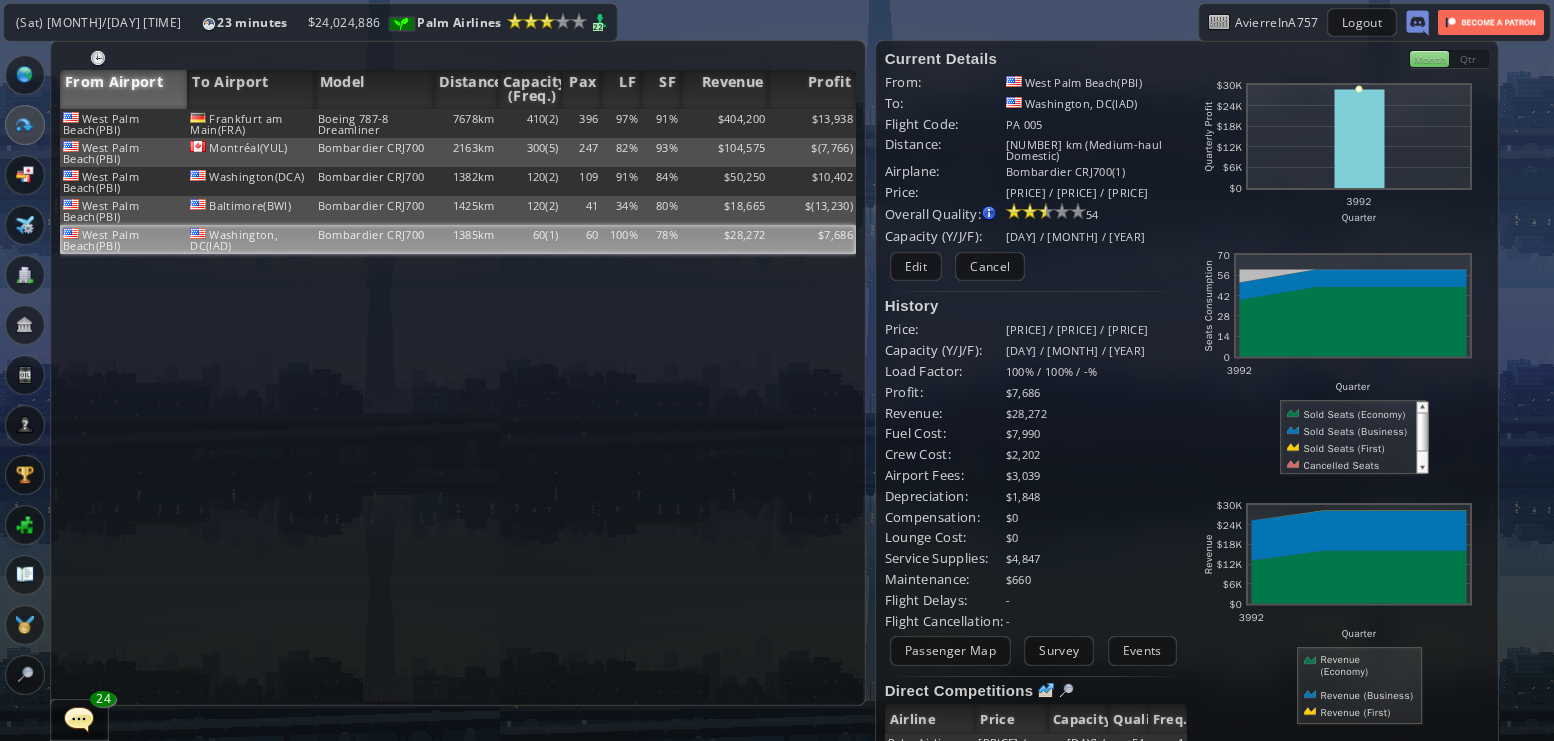 scroll, scrollTop: 9, scrollLeft: 0, axis: vertical 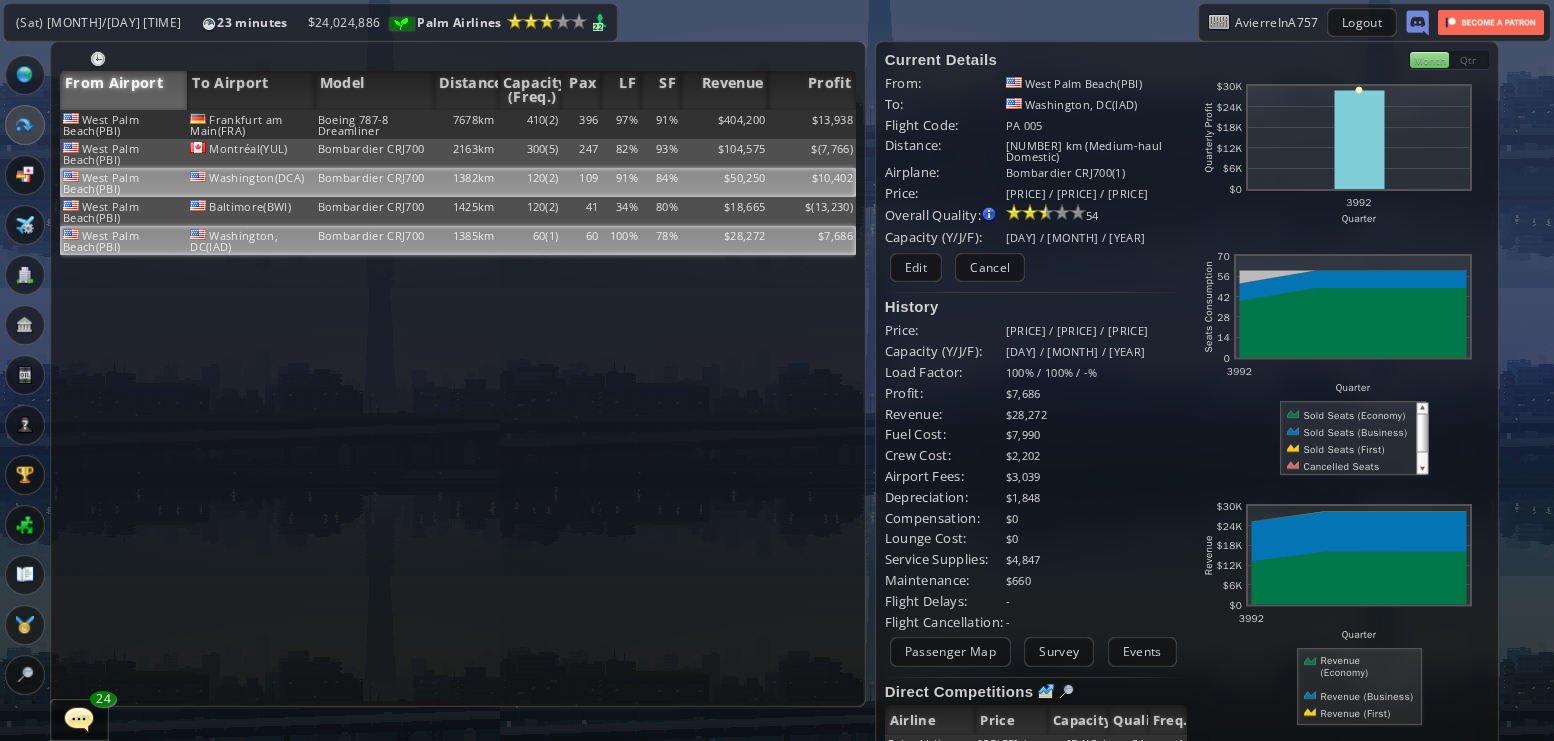 click on "$50,250" at bounding box center [725, 124] 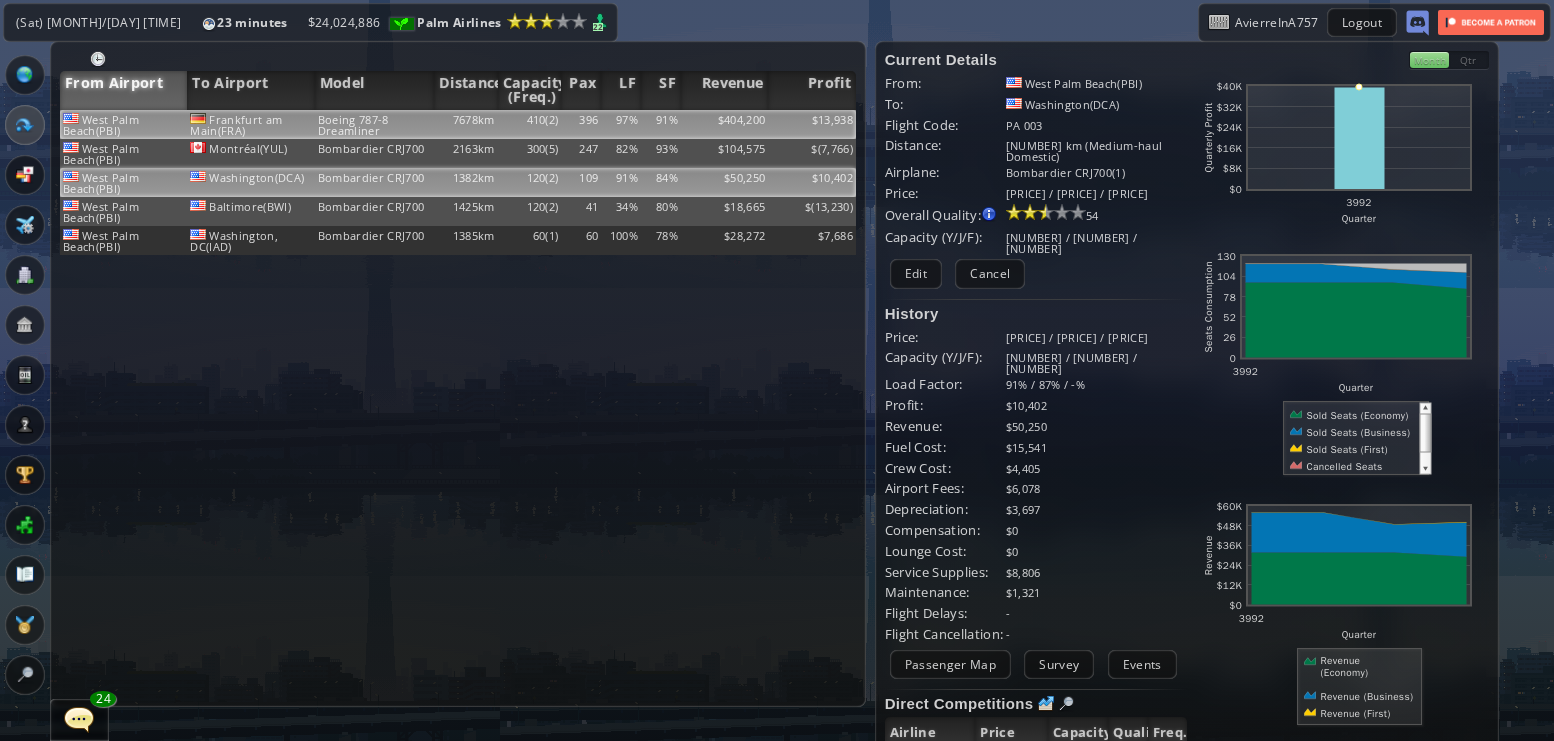 click on "$13,938" at bounding box center (812, 124) 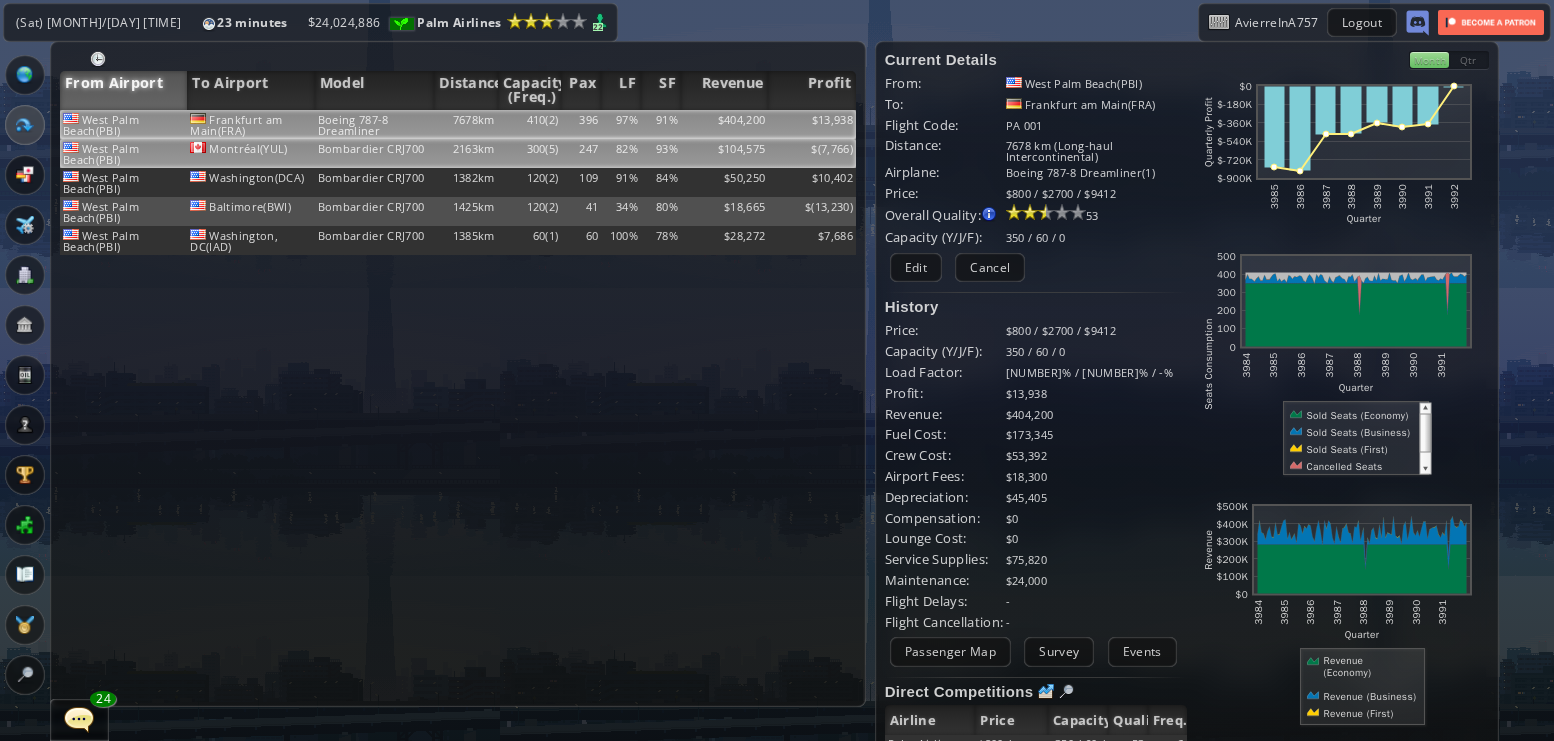 click on "$(7,766)" at bounding box center (812, 124) 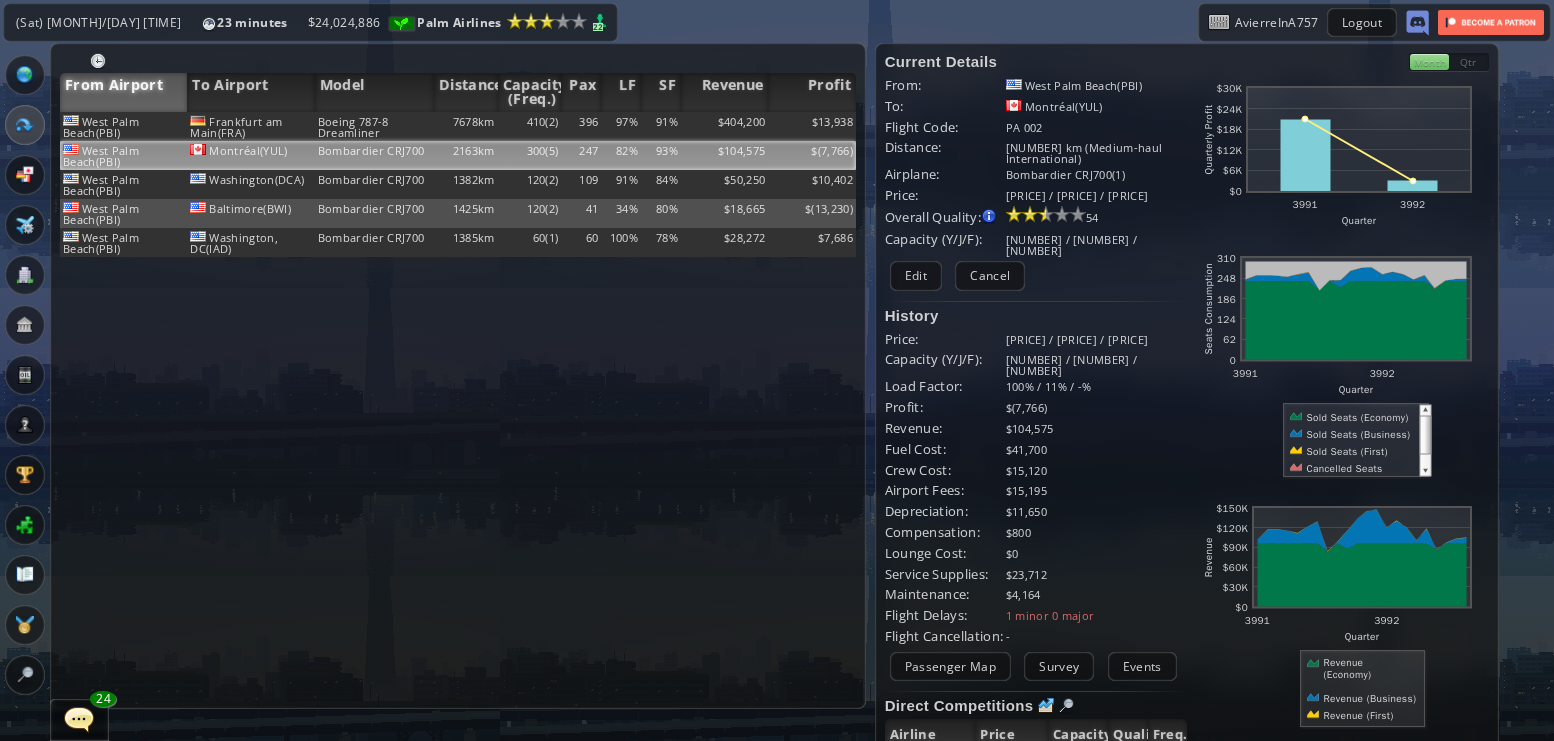 scroll, scrollTop: 0, scrollLeft: 0, axis: both 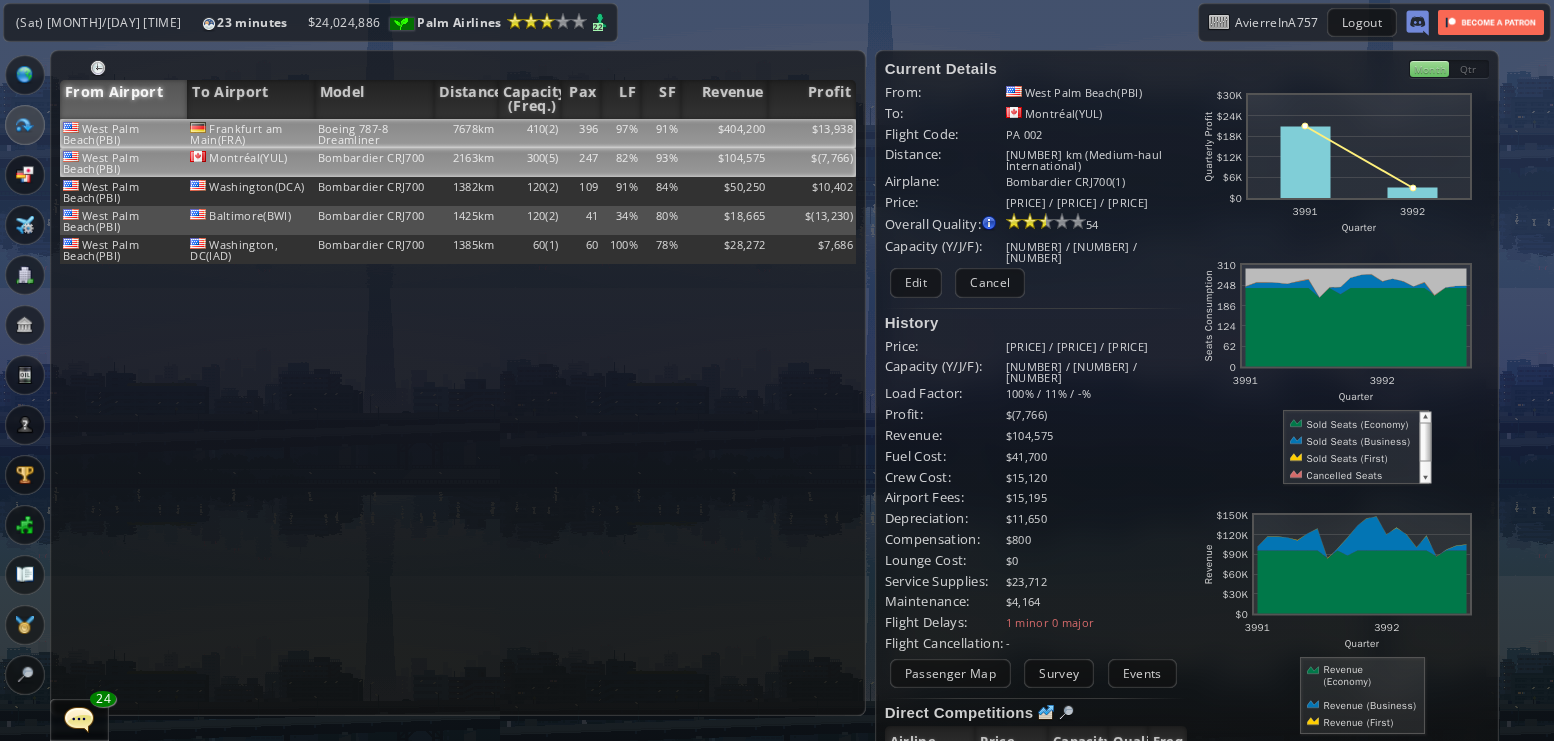 click on "$13,938" at bounding box center [812, 133] 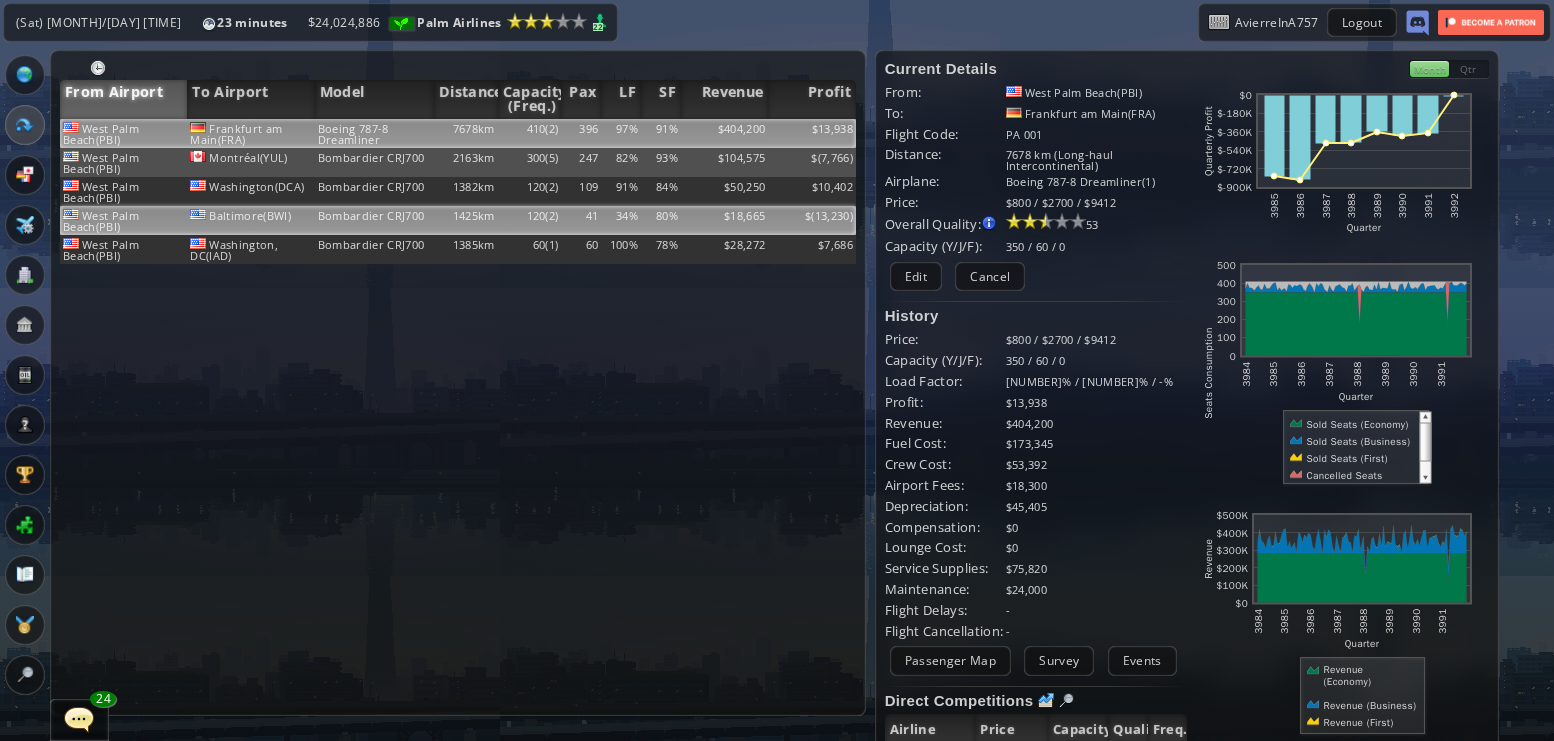 click on "$(13,230)" at bounding box center [812, 133] 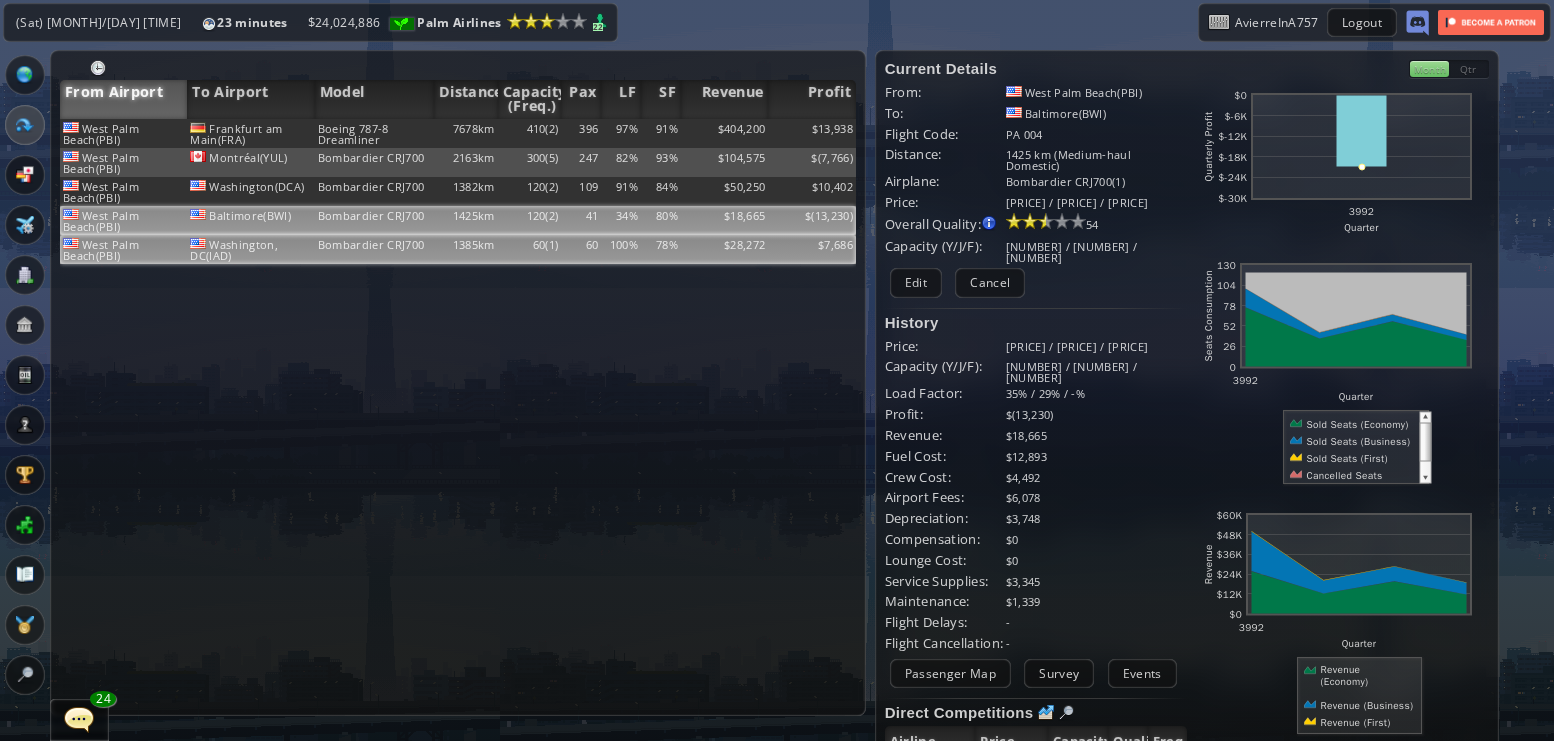 click on "$7,686" at bounding box center (812, 133) 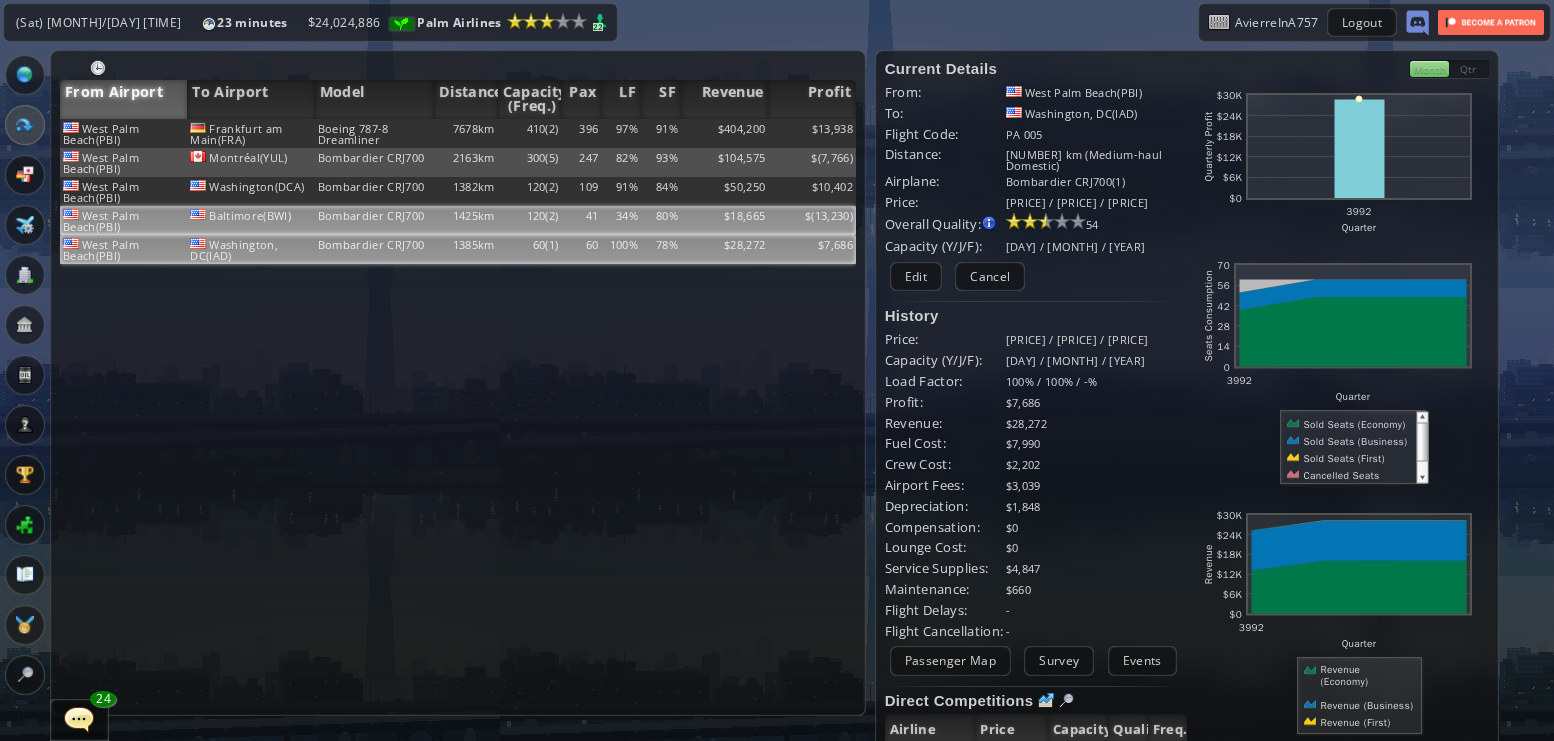 click on "$(13,230)" at bounding box center (812, 133) 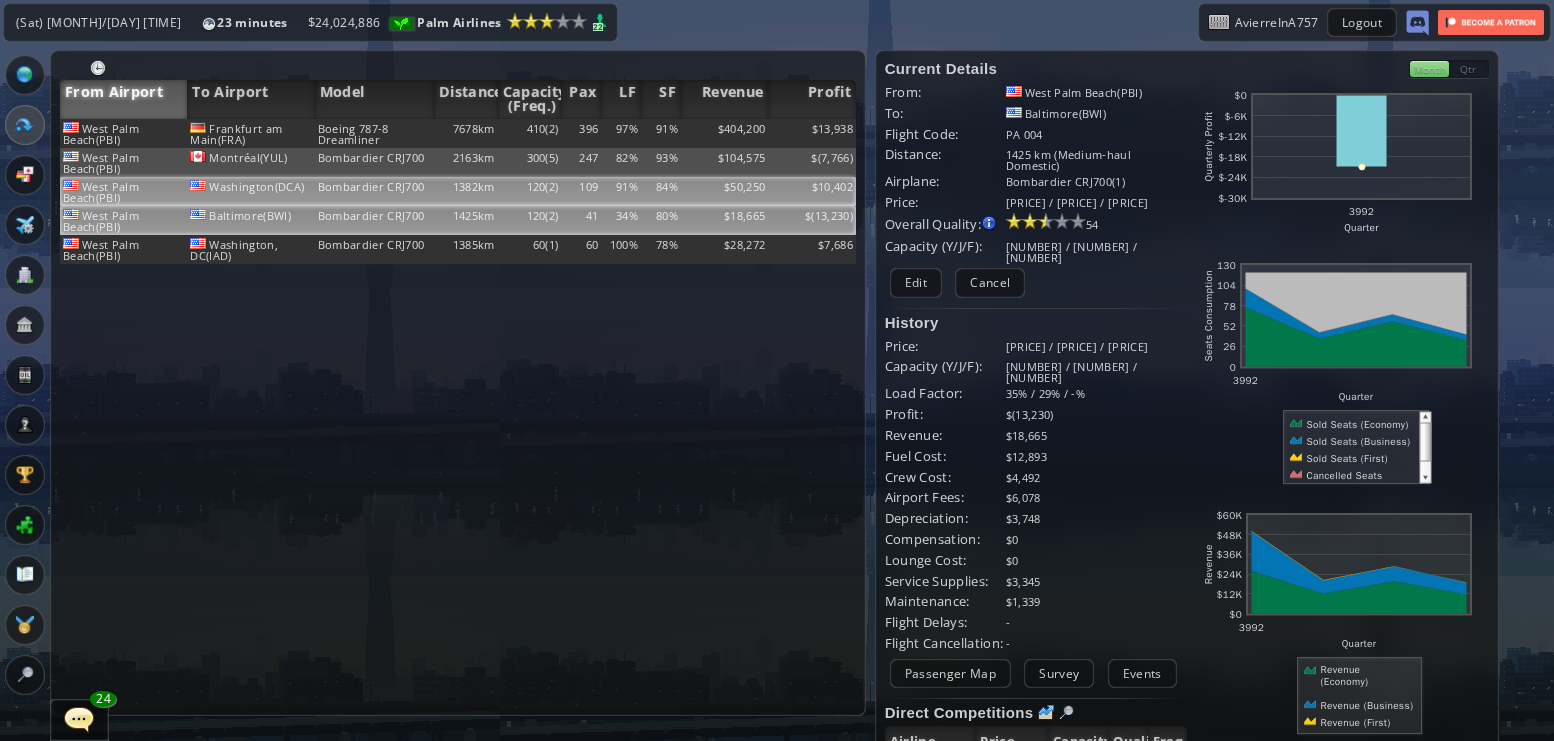 click on "$10,402" at bounding box center [812, 133] 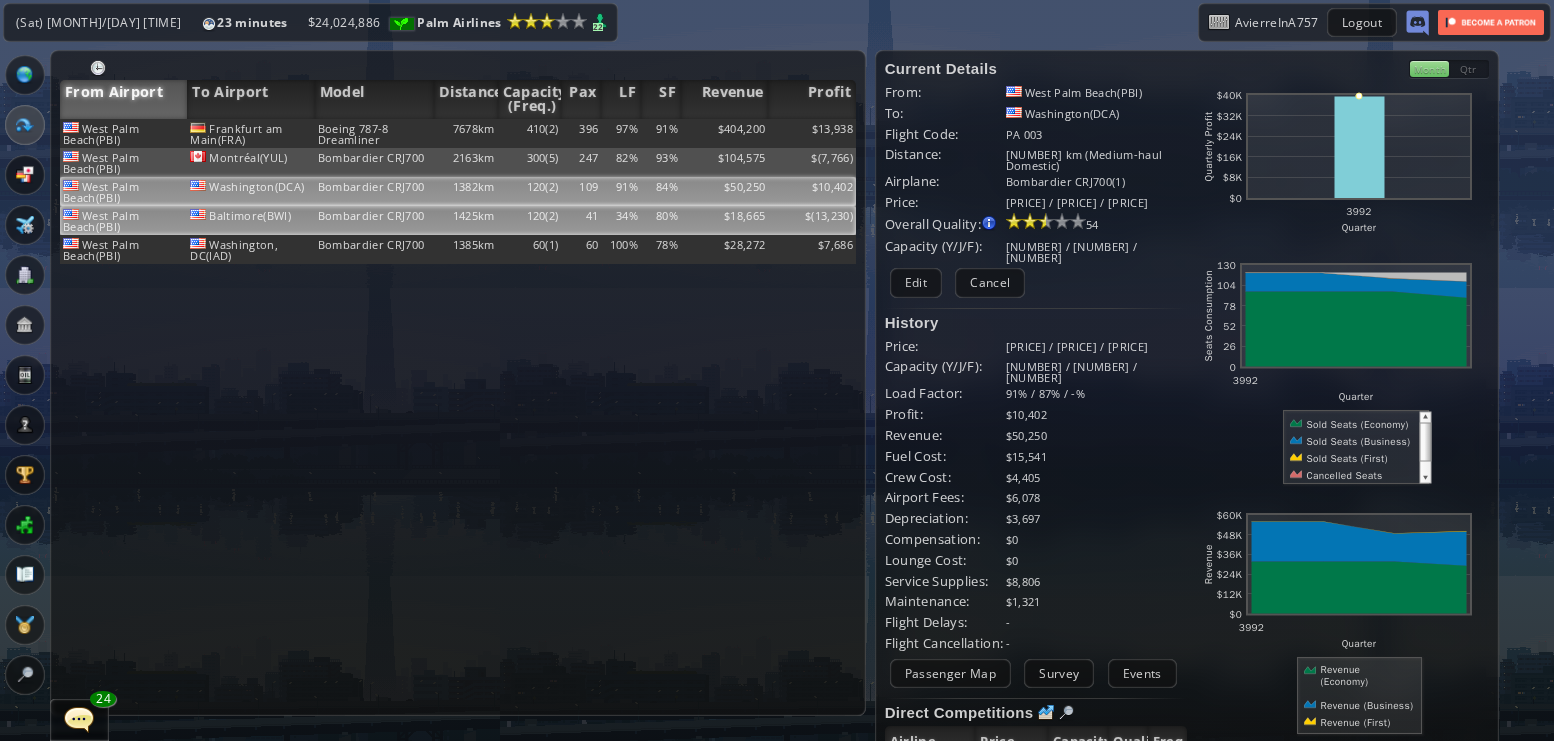 click on "$(13,230)" at bounding box center [812, 133] 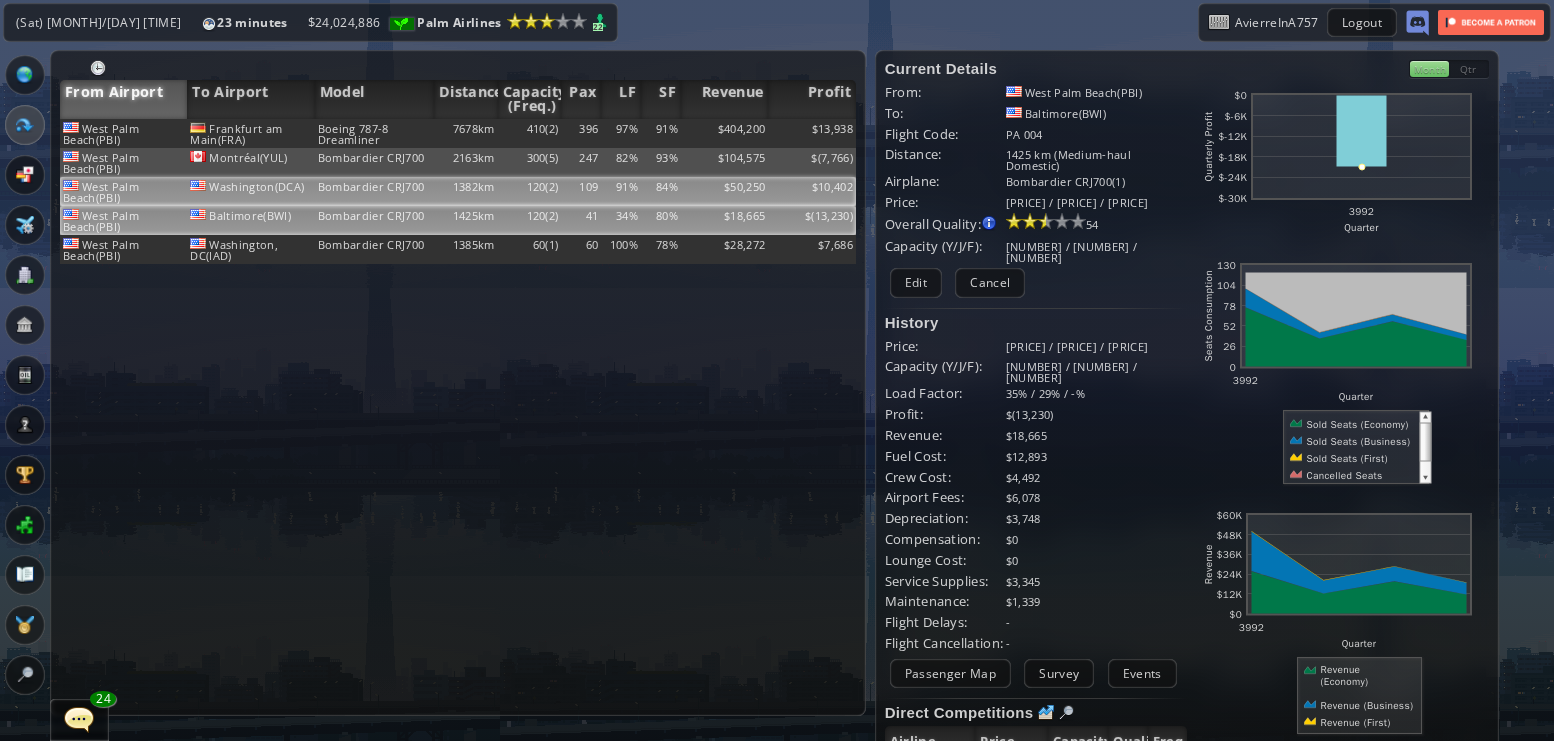 click on "$10,402" at bounding box center [812, 133] 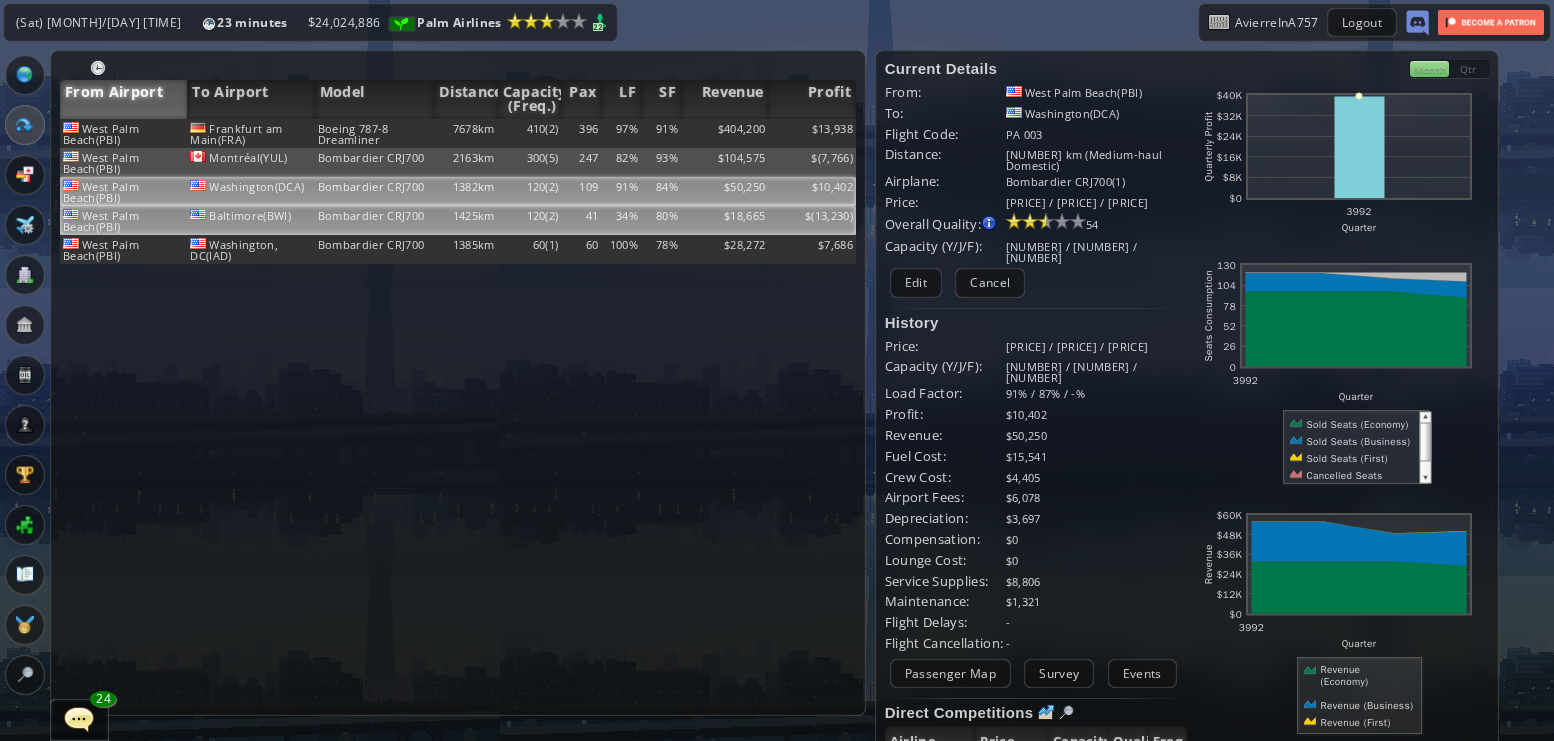 click on "$(13,230)" at bounding box center (812, 133) 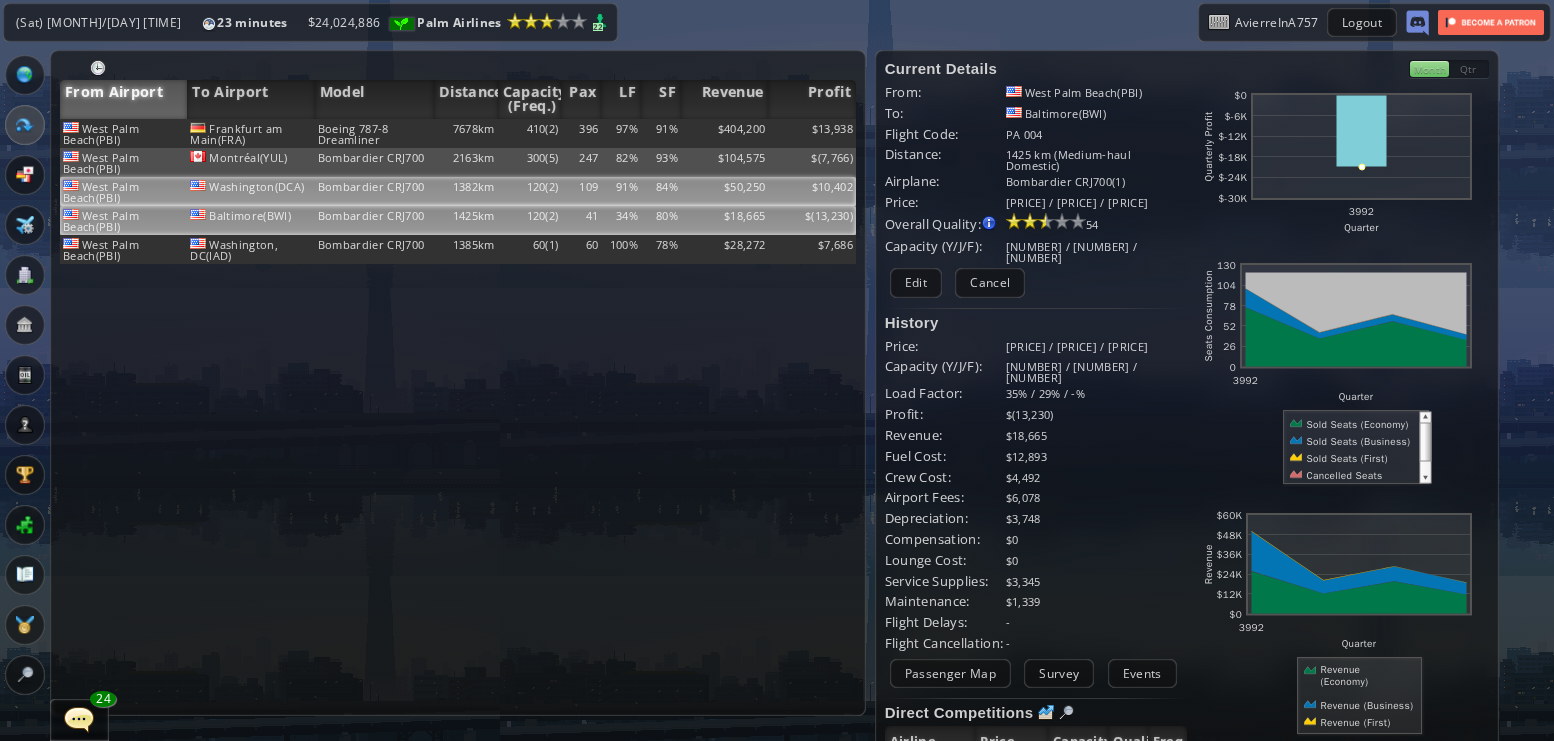 click on "$10,402" at bounding box center [812, 133] 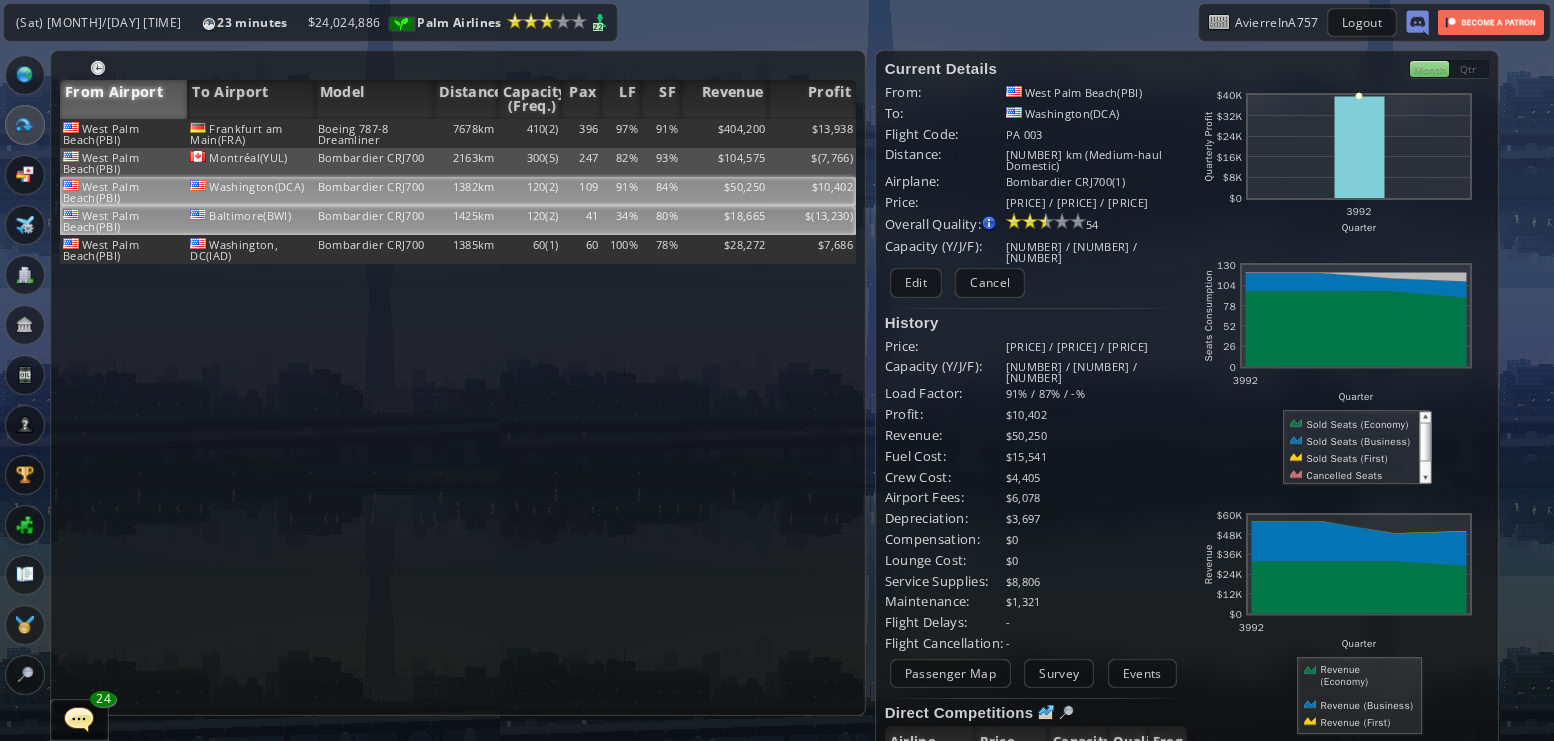 click on "$(13,230)" at bounding box center [812, 133] 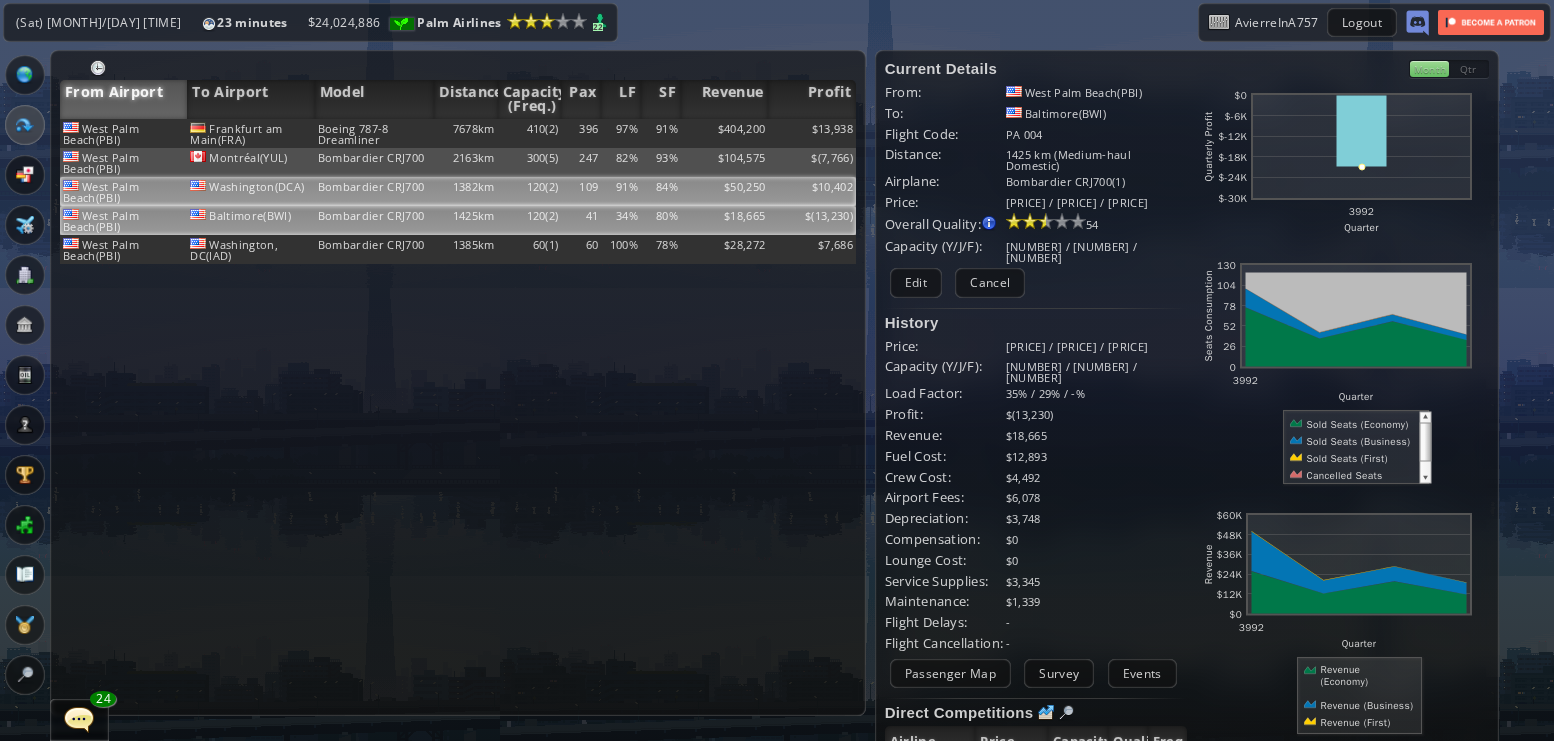 click on "$10,402" at bounding box center [812, 133] 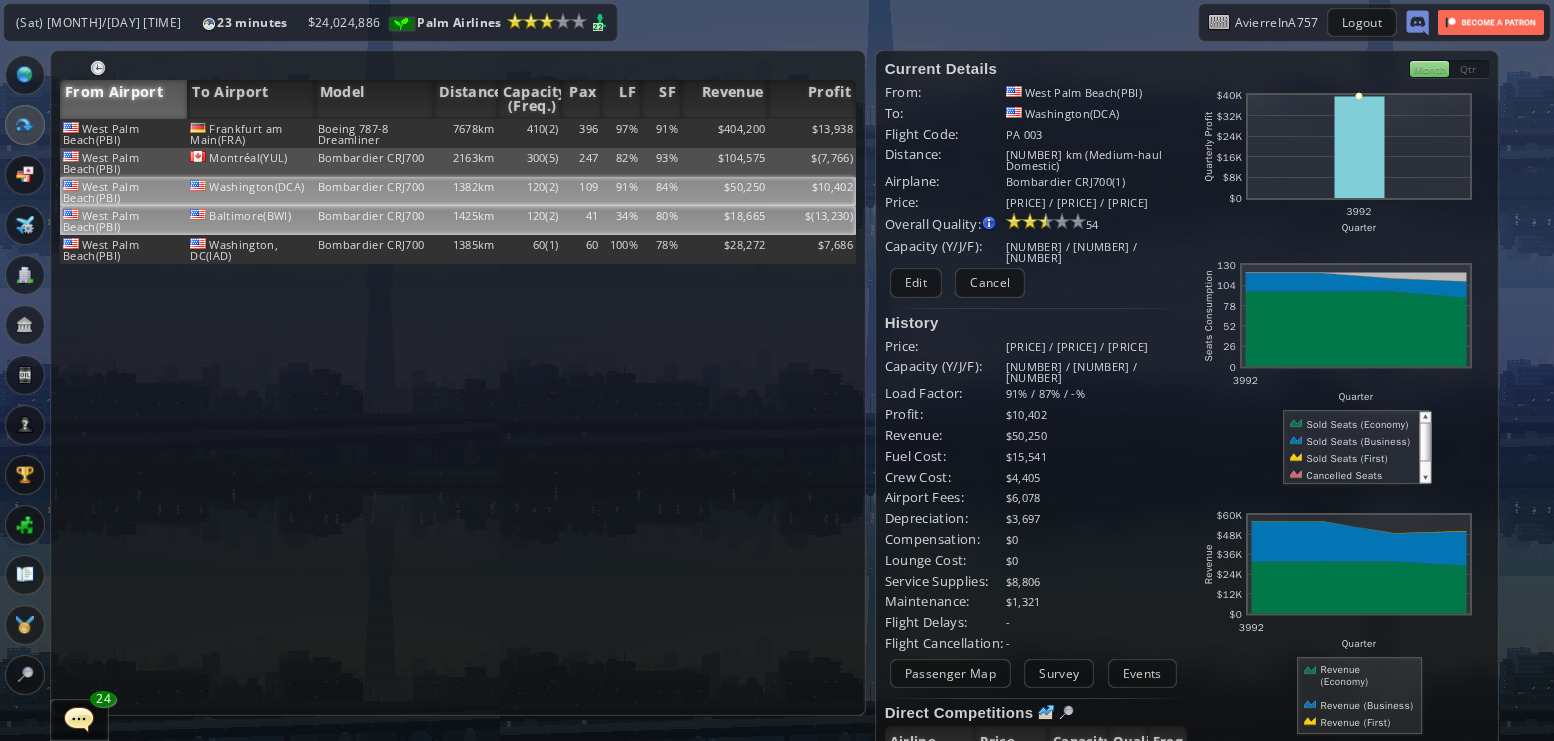 click on "$(13,230)" at bounding box center (812, 133) 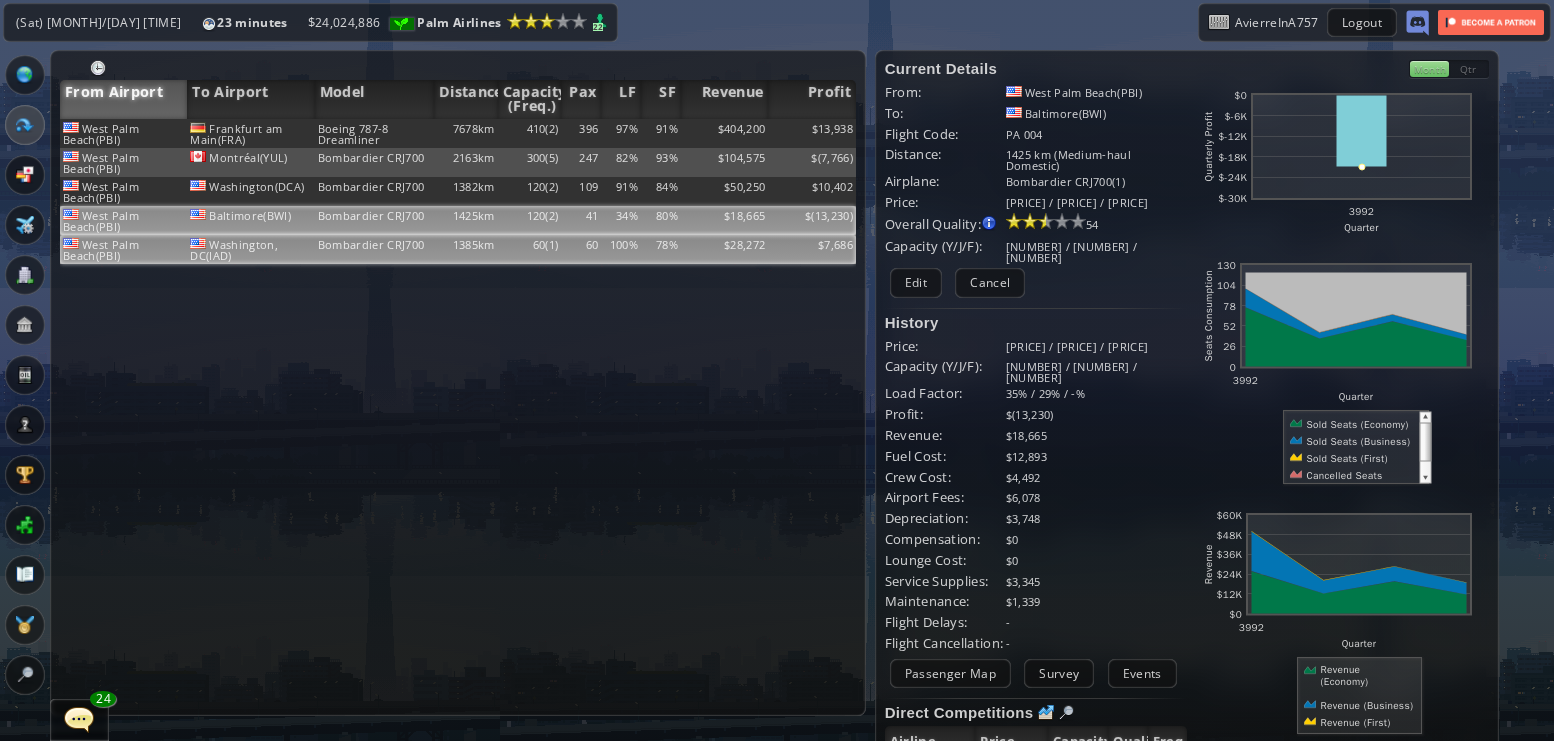 click on "$7,686" at bounding box center [812, 133] 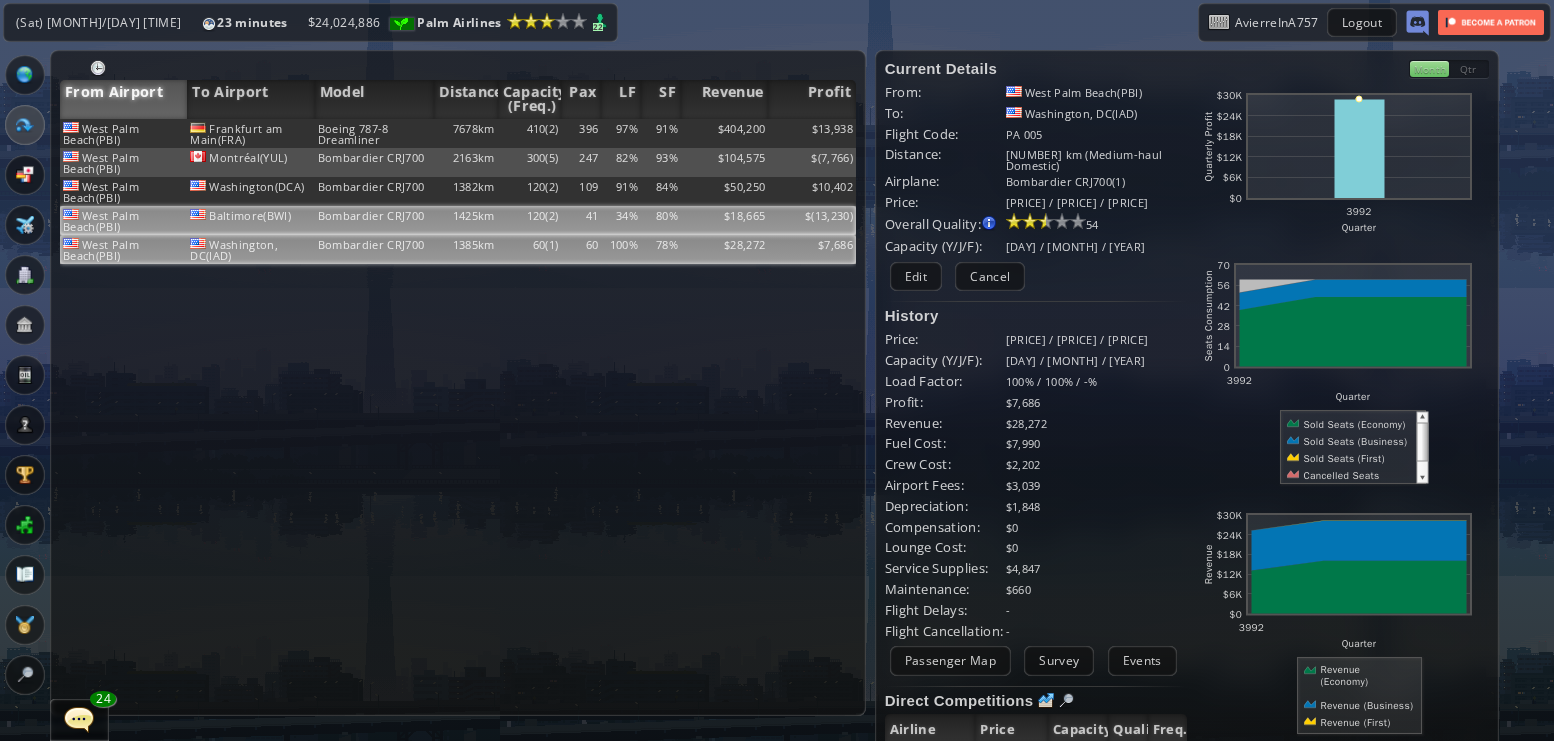 click on "$(13,230)" at bounding box center [812, 133] 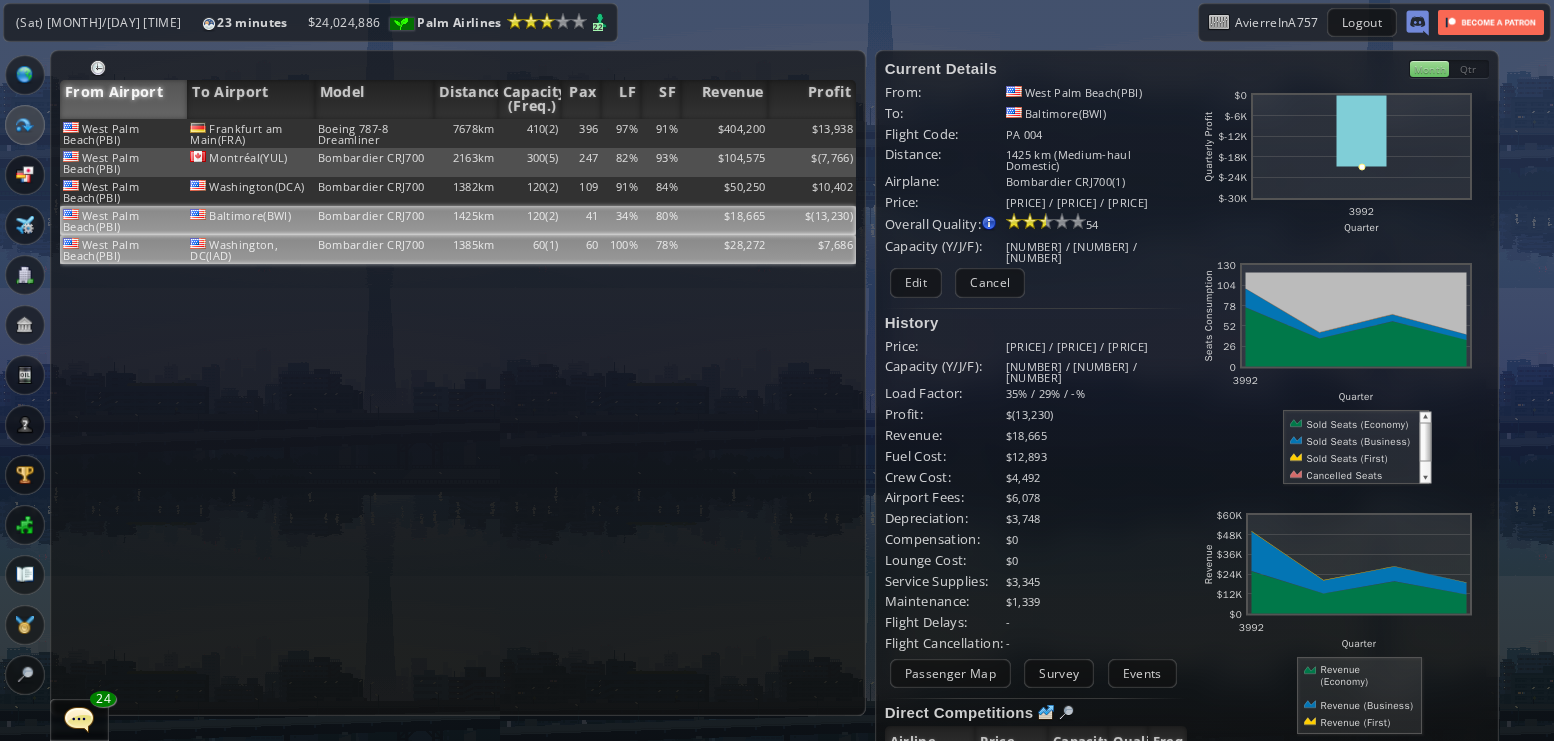 click on "$7,686" at bounding box center [812, 133] 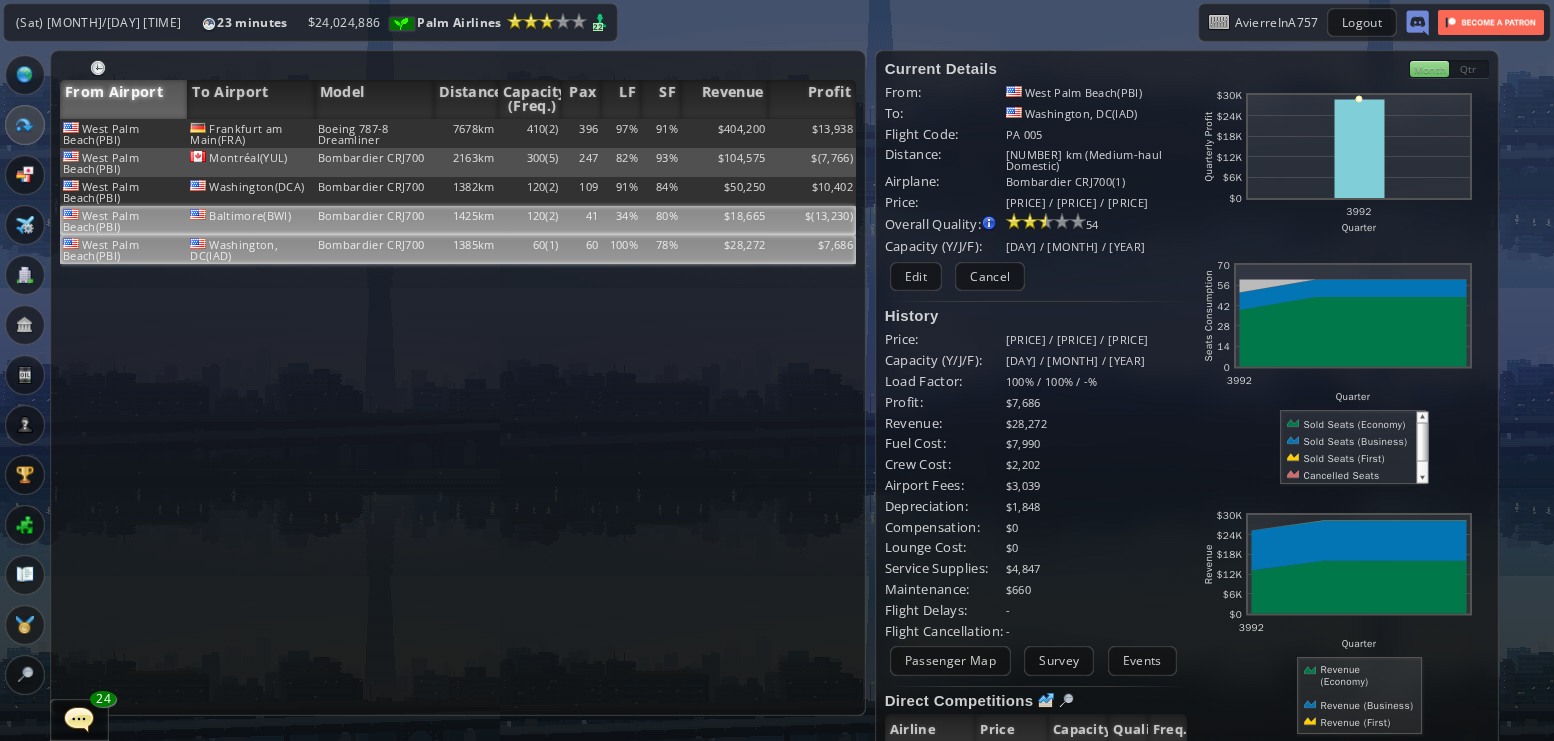 click on "$(13,230)" at bounding box center (812, 133) 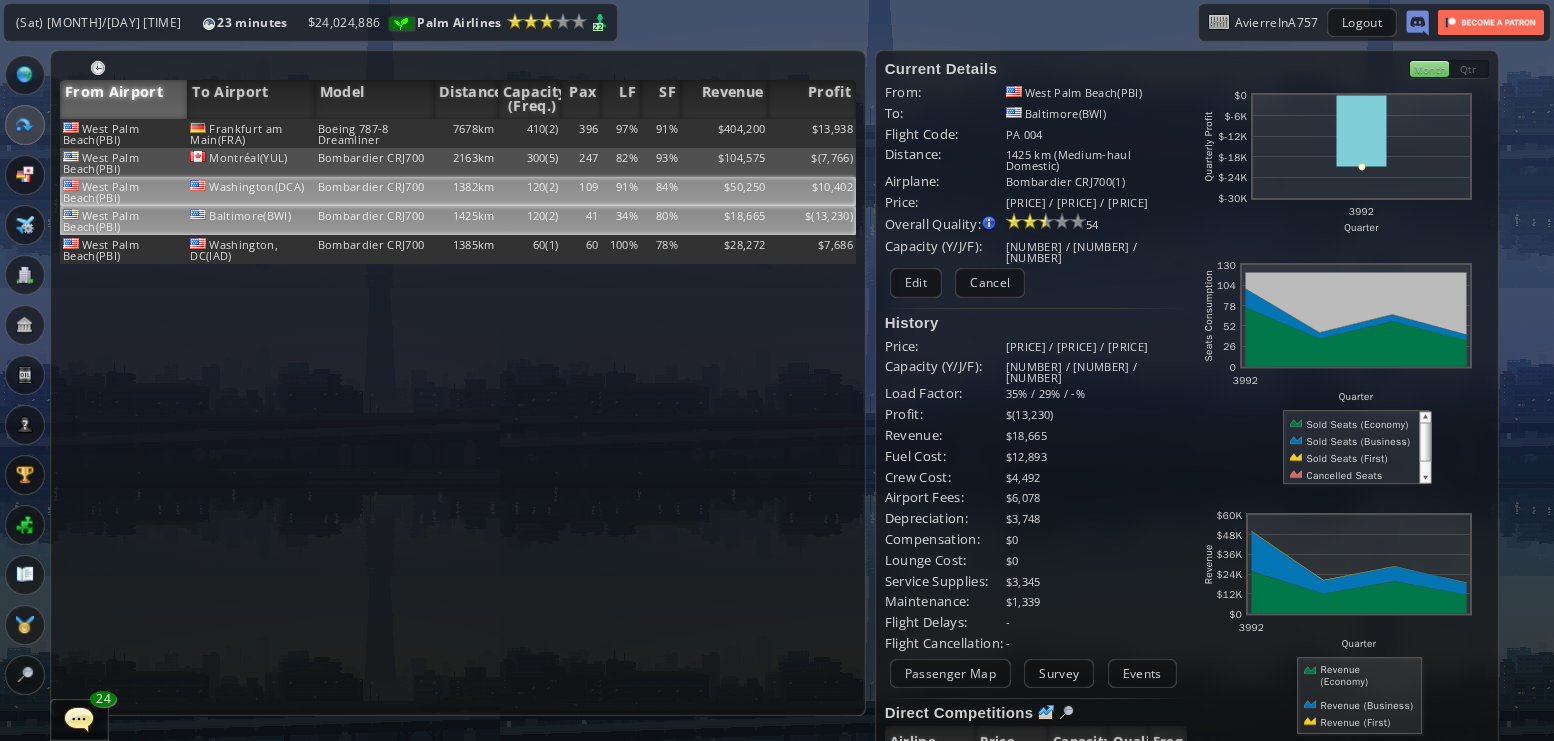 click on "$10,402" at bounding box center (812, 133) 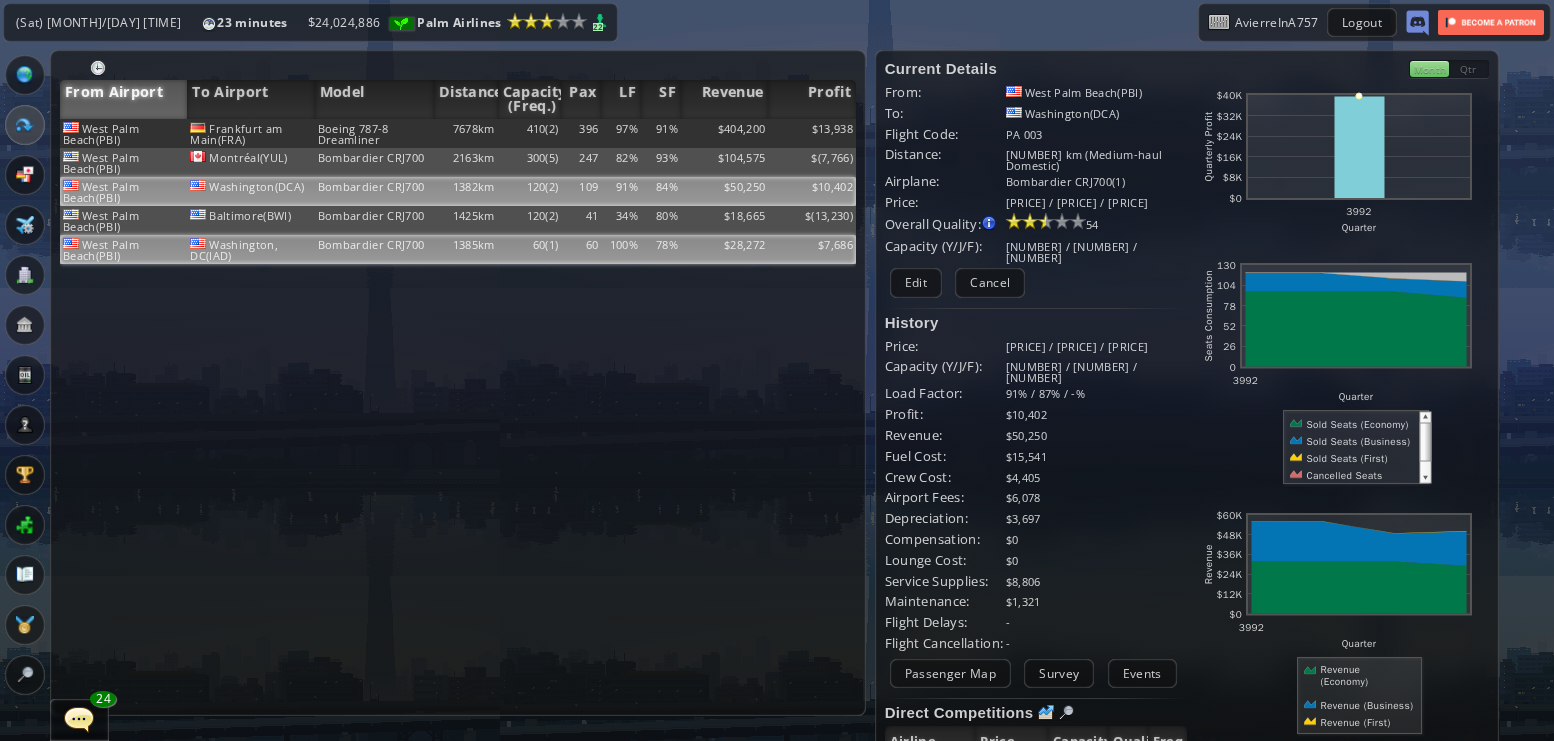 click on "$7,686" at bounding box center [812, 133] 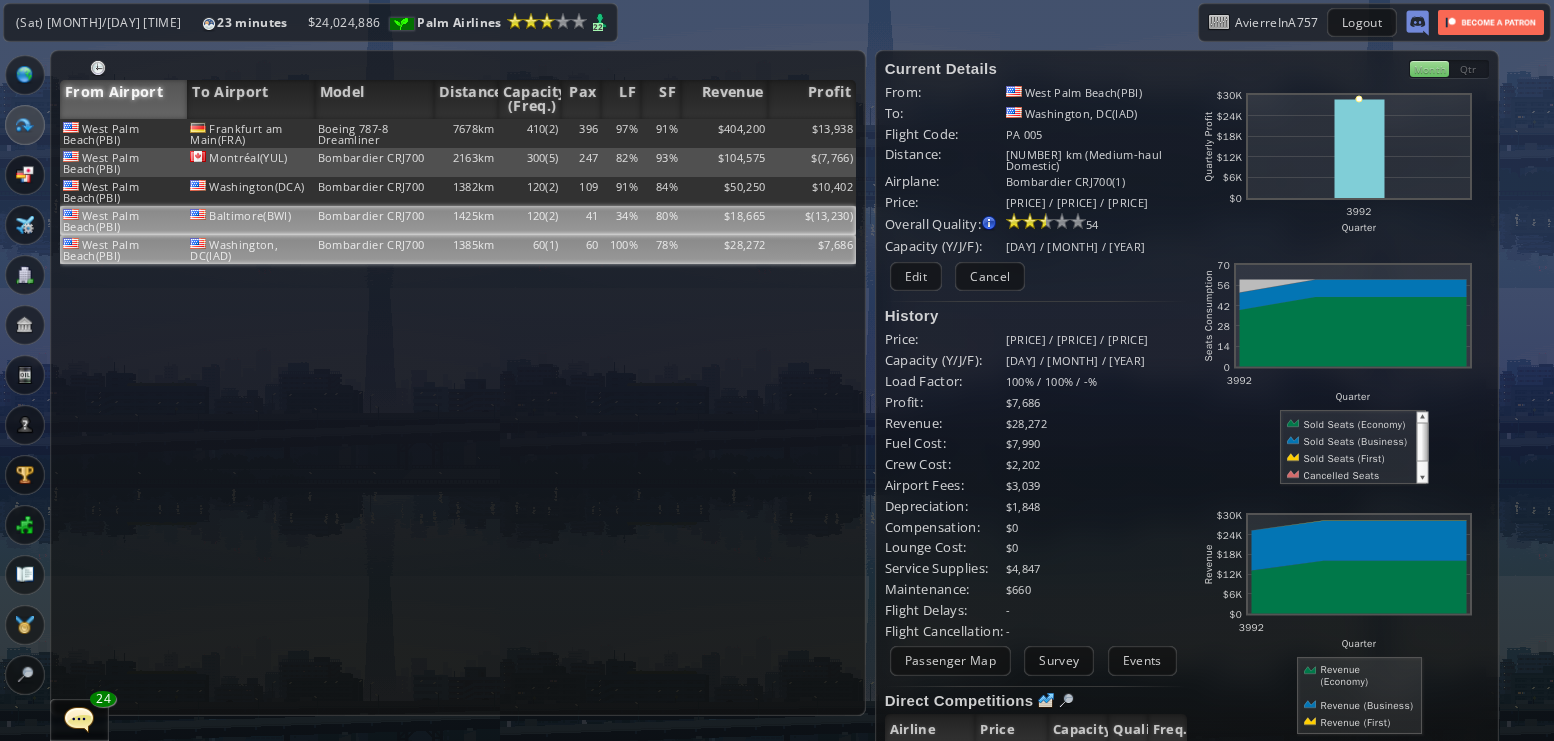 click on "$(13,230)" at bounding box center [812, 133] 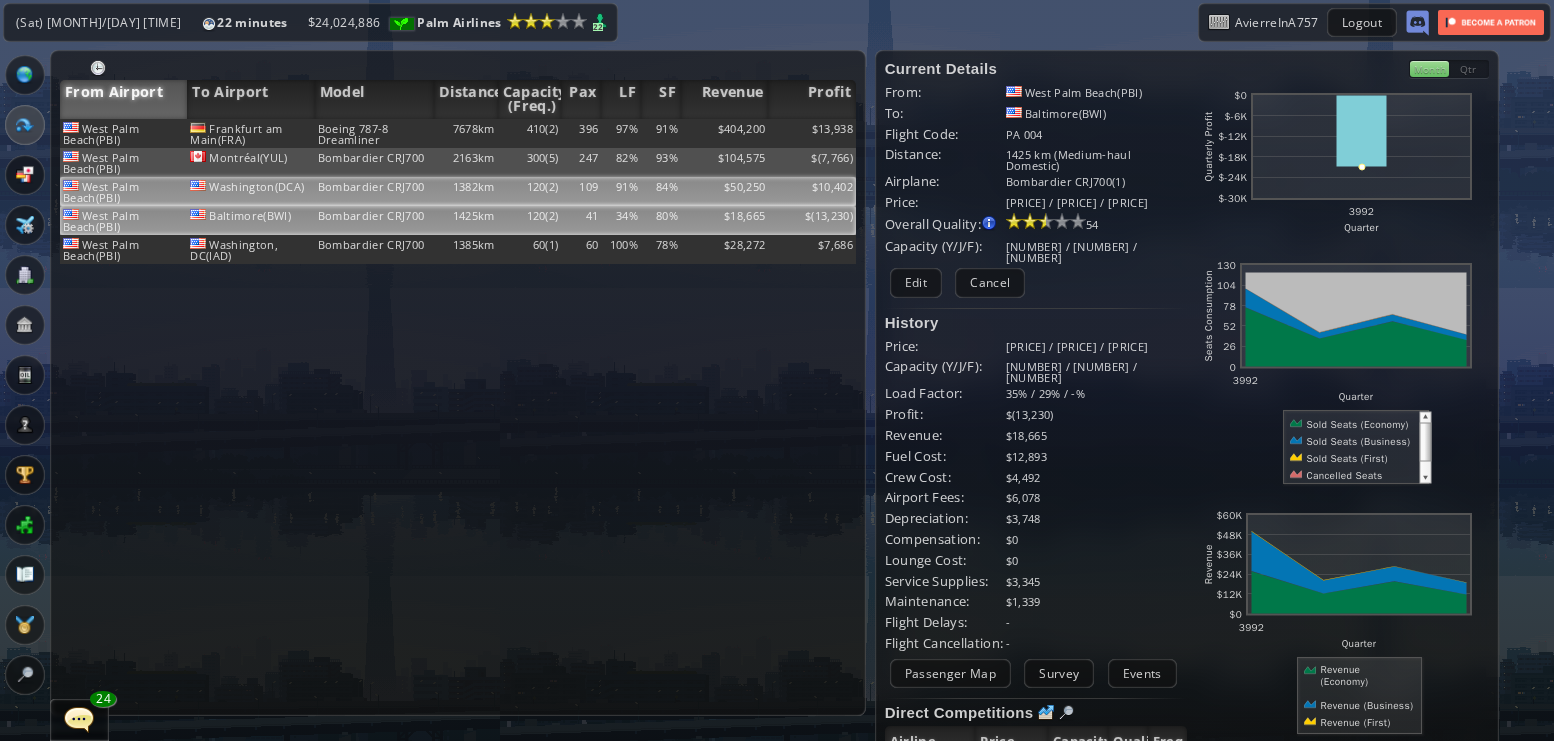 click on "$10,402" at bounding box center (812, 133) 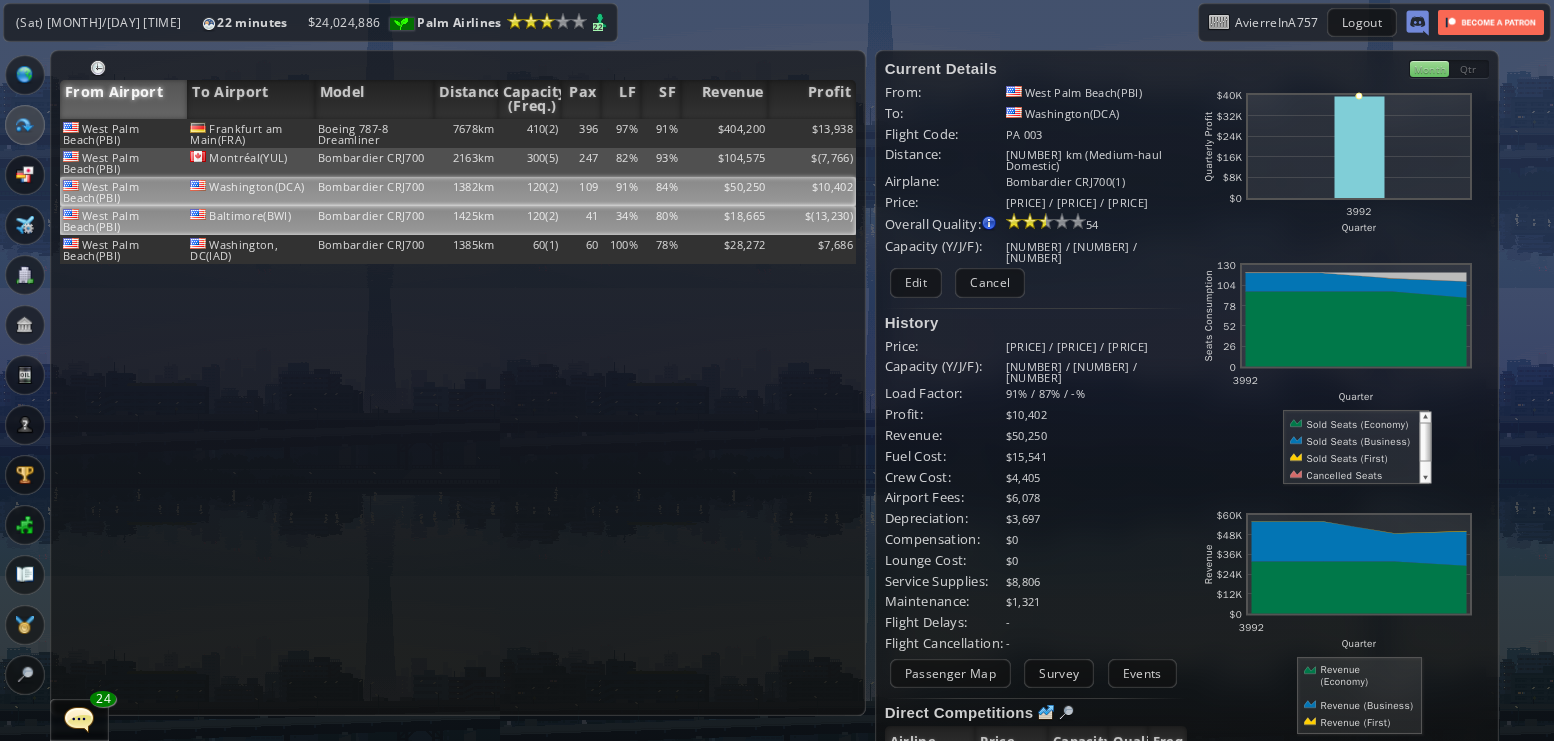 click on "$(13,230)" at bounding box center (812, 133) 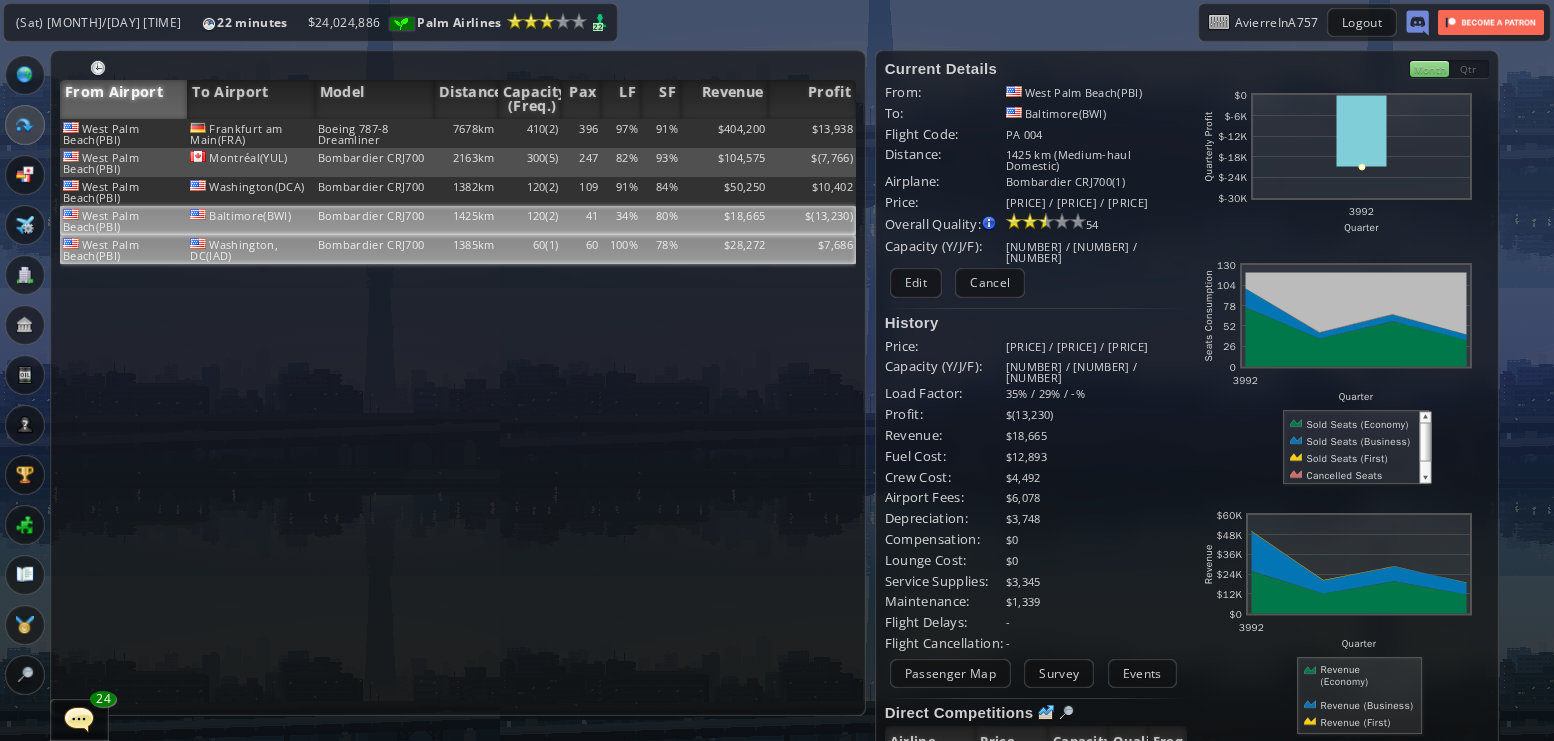 click on "$7,686" at bounding box center [812, 133] 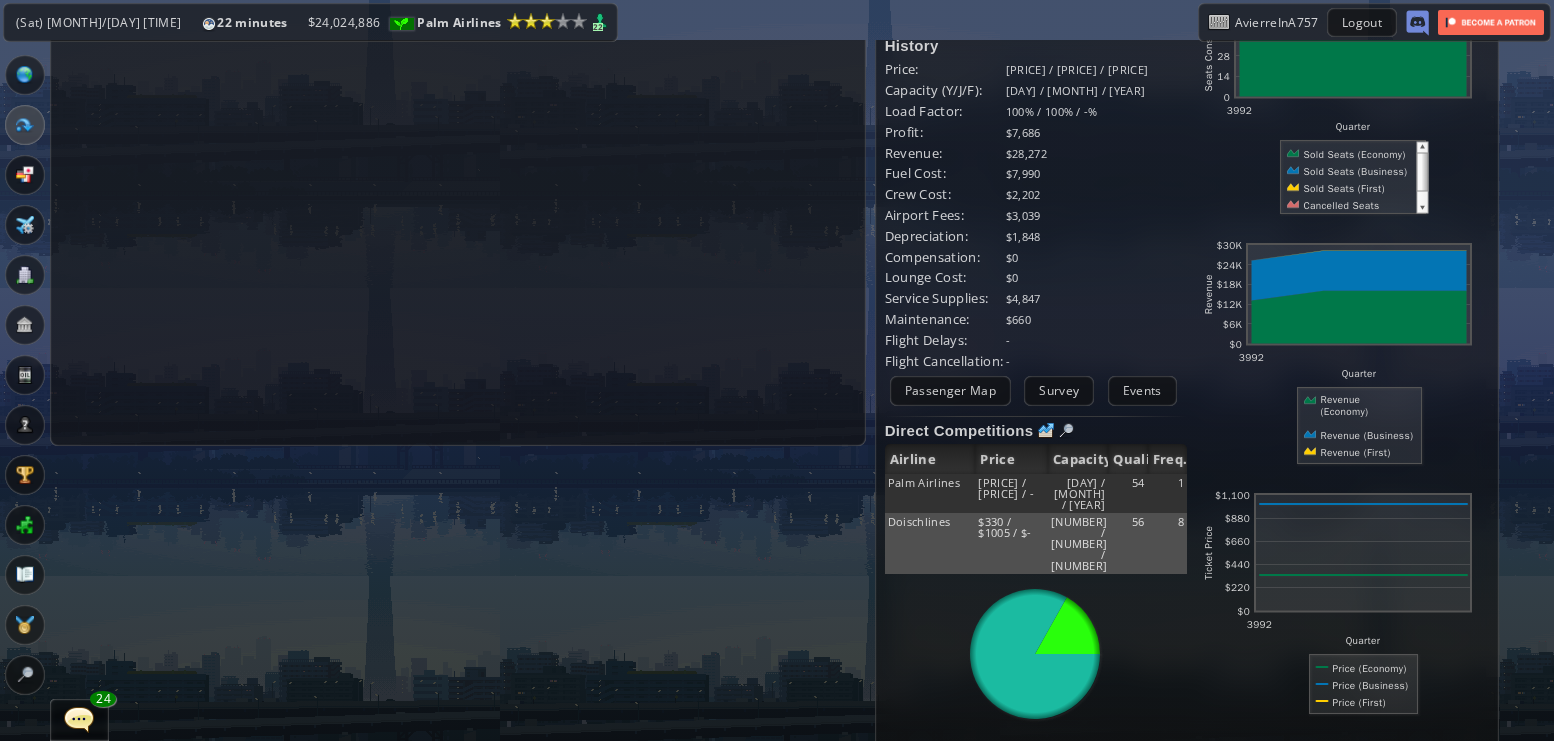 scroll, scrollTop: 287, scrollLeft: 0, axis: vertical 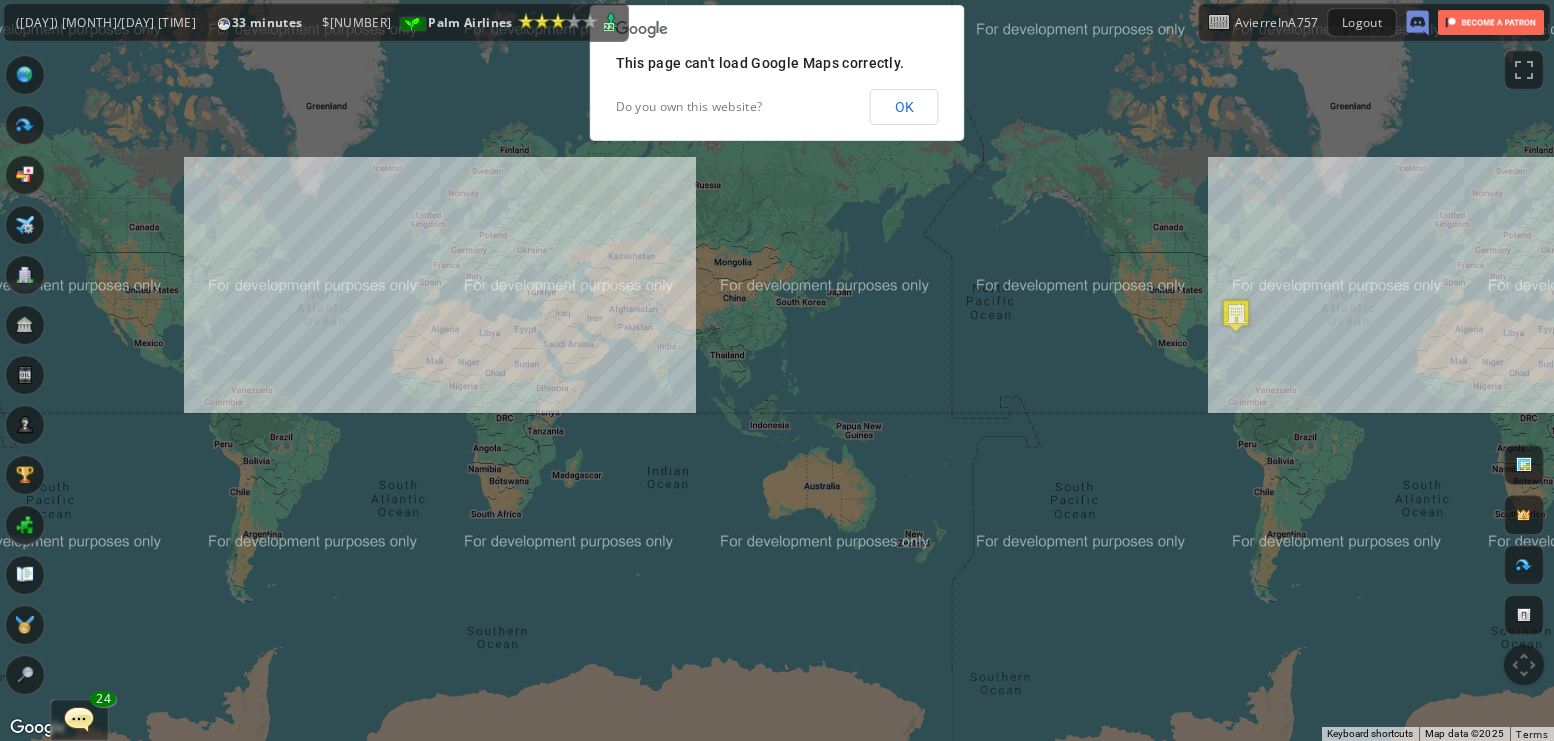 drag, startPoint x: 165, startPoint y: 347, endPoint x: 293, endPoint y: 329, distance: 129.25943 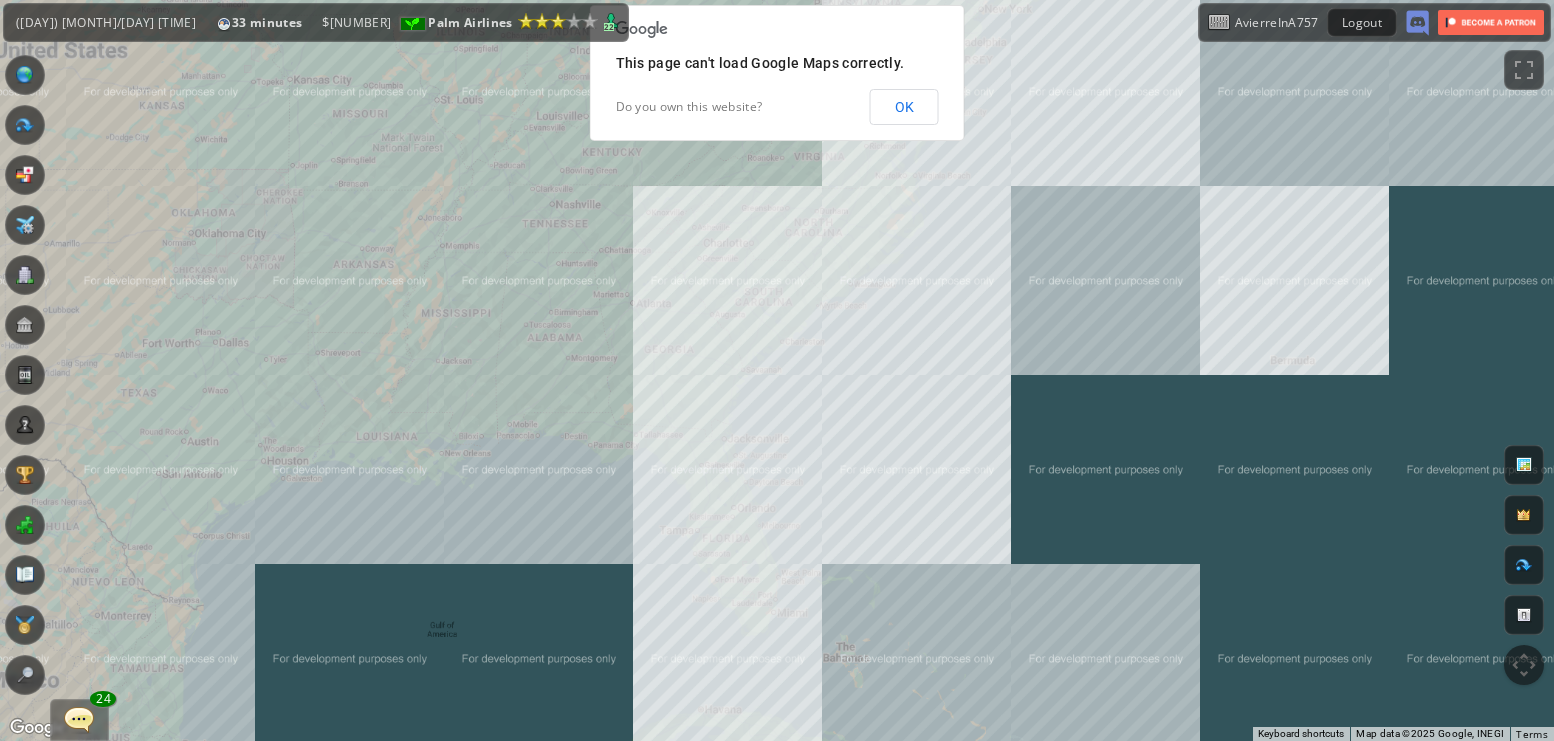 drag, startPoint x: 583, startPoint y: 252, endPoint x: 446, endPoint y: 482, distance: 267.71066 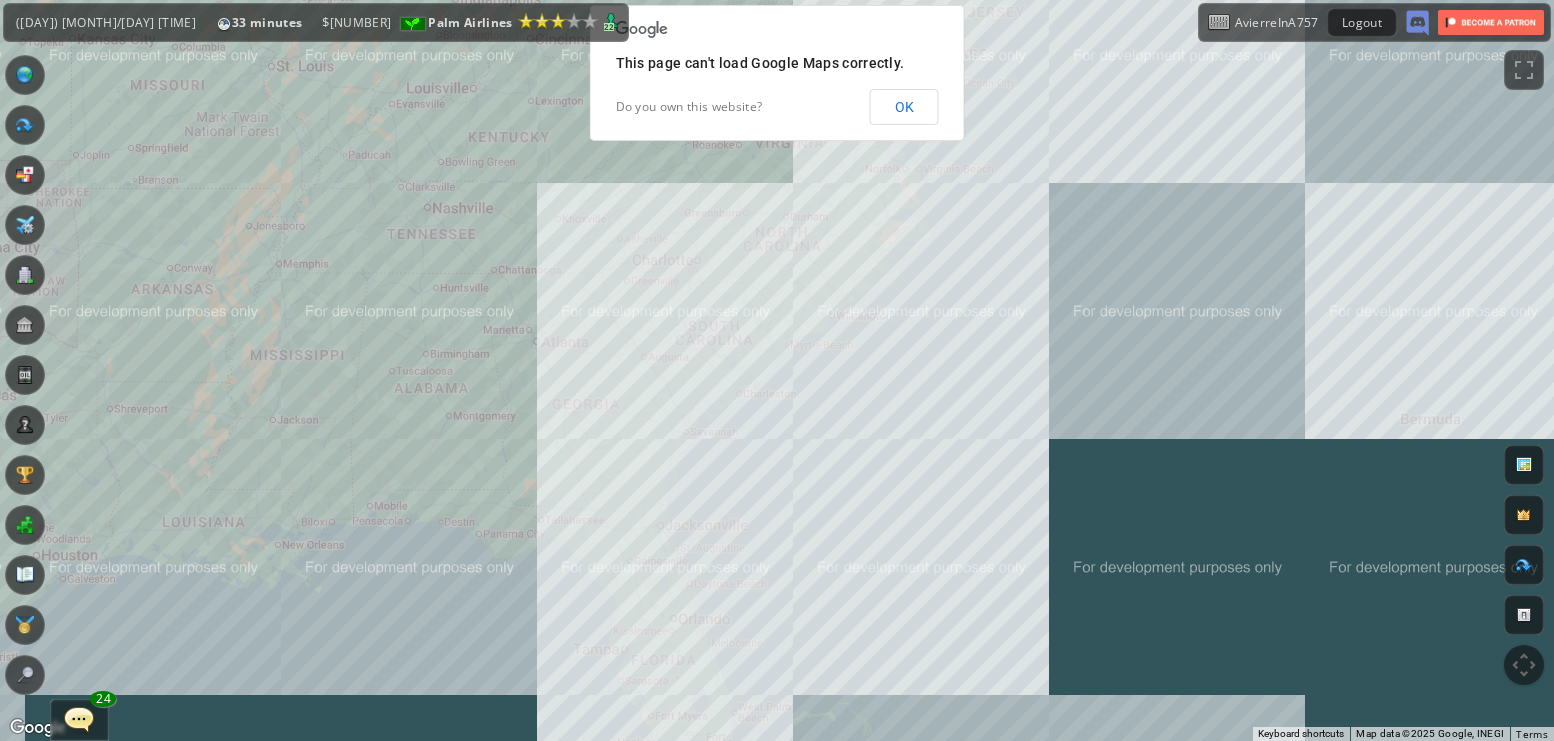 drag, startPoint x: 749, startPoint y: 443, endPoint x: 684, endPoint y: 460, distance: 67.18631 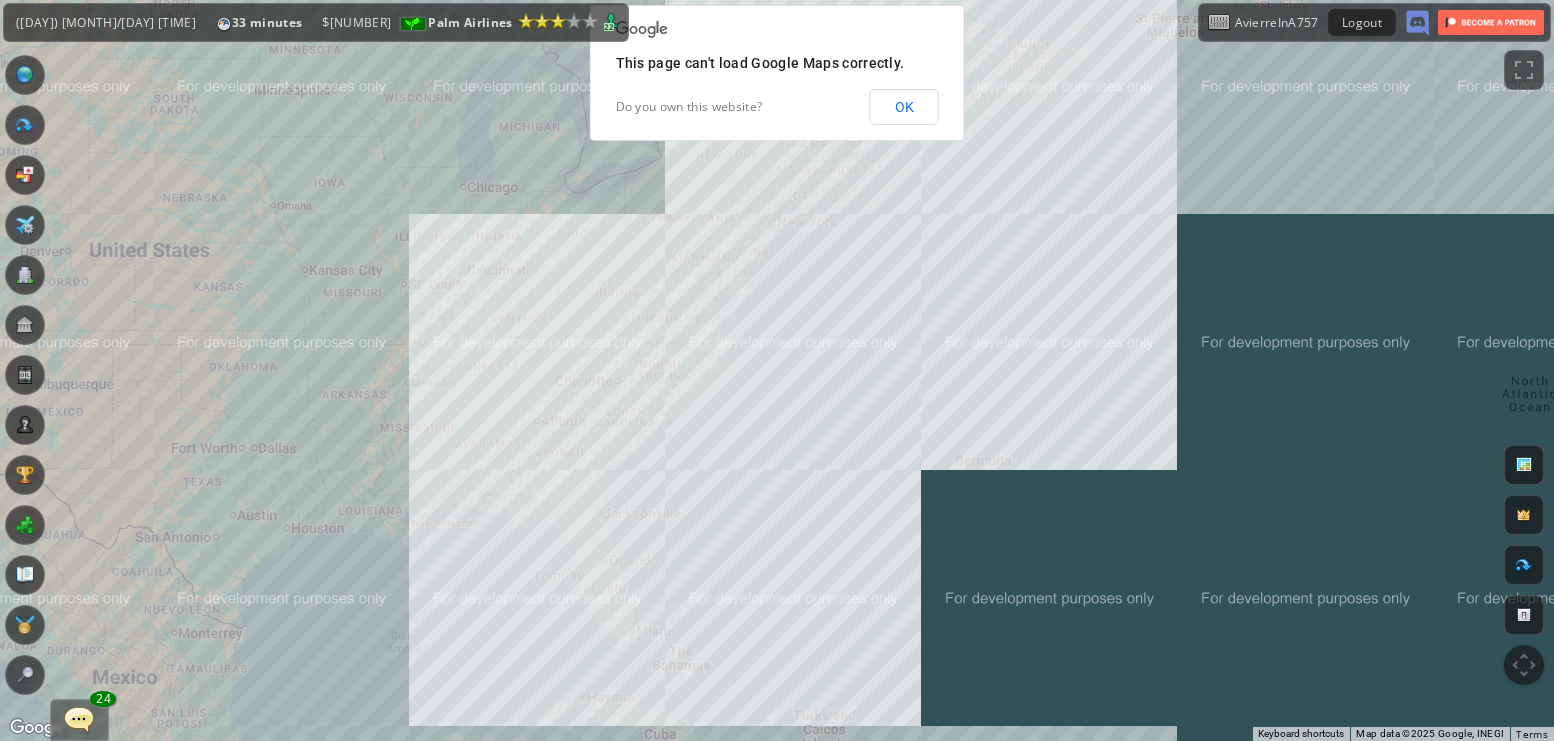 click on "Flights" at bounding box center [25, 125] 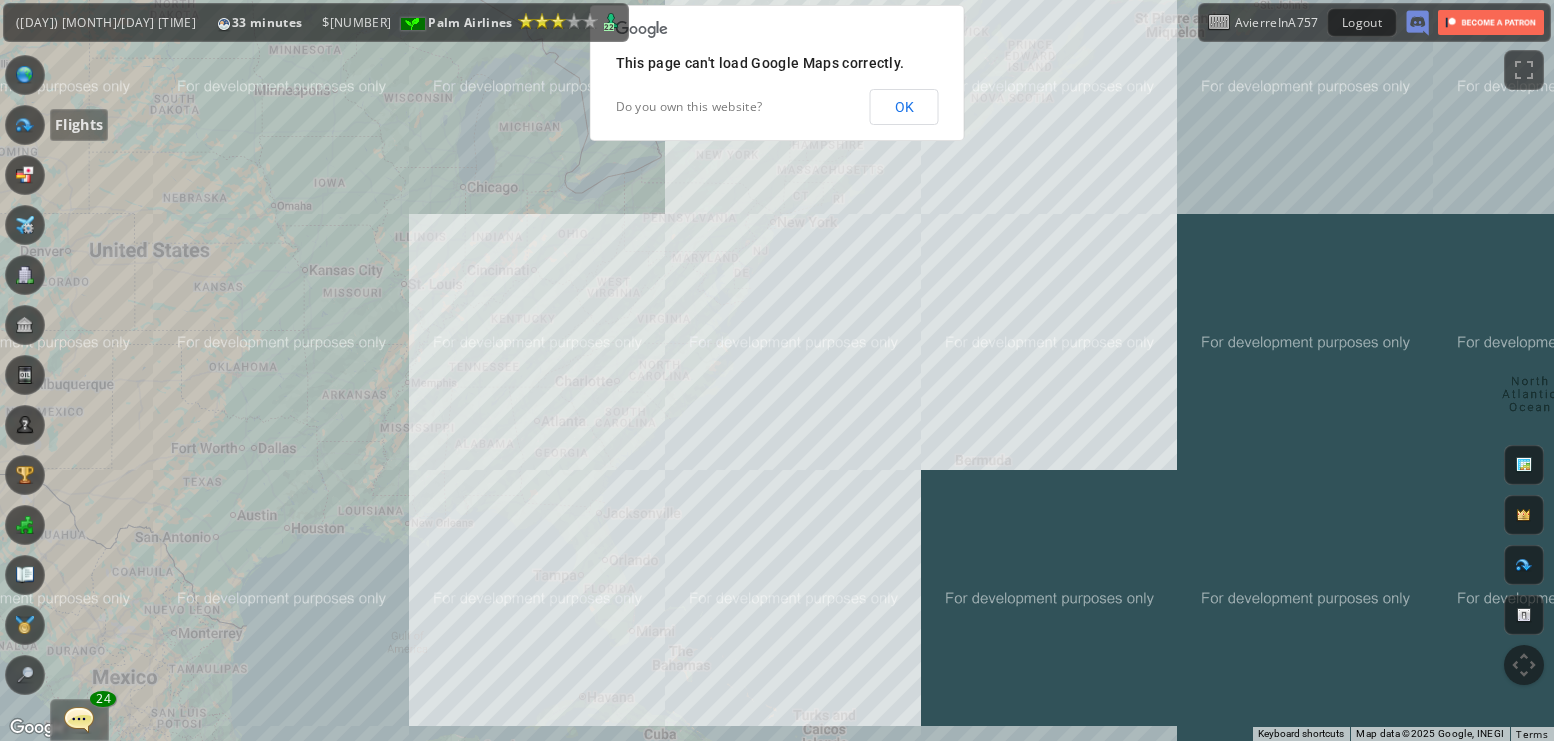 click at bounding box center (25, 125) 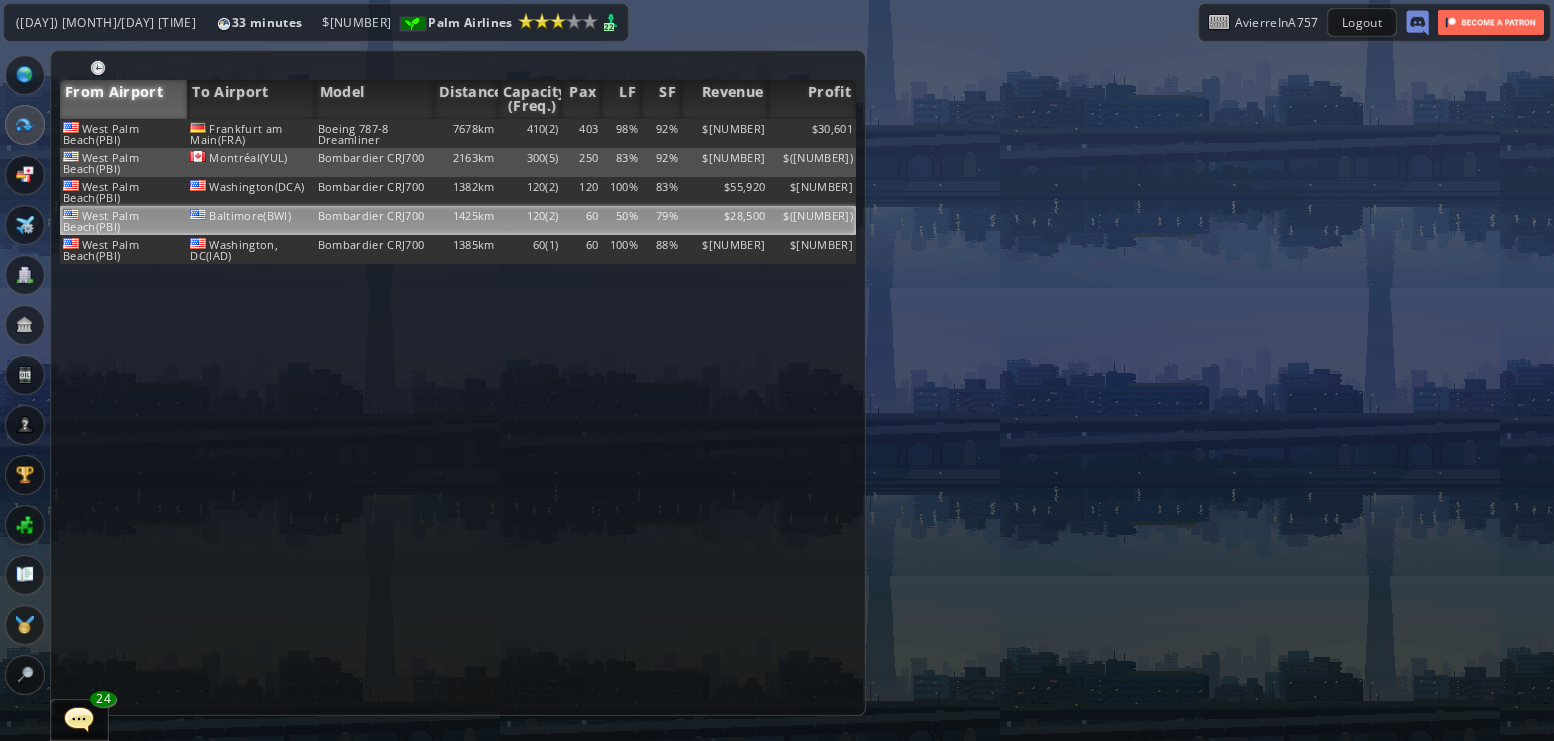 click on "$(6,005)" at bounding box center [812, 133] 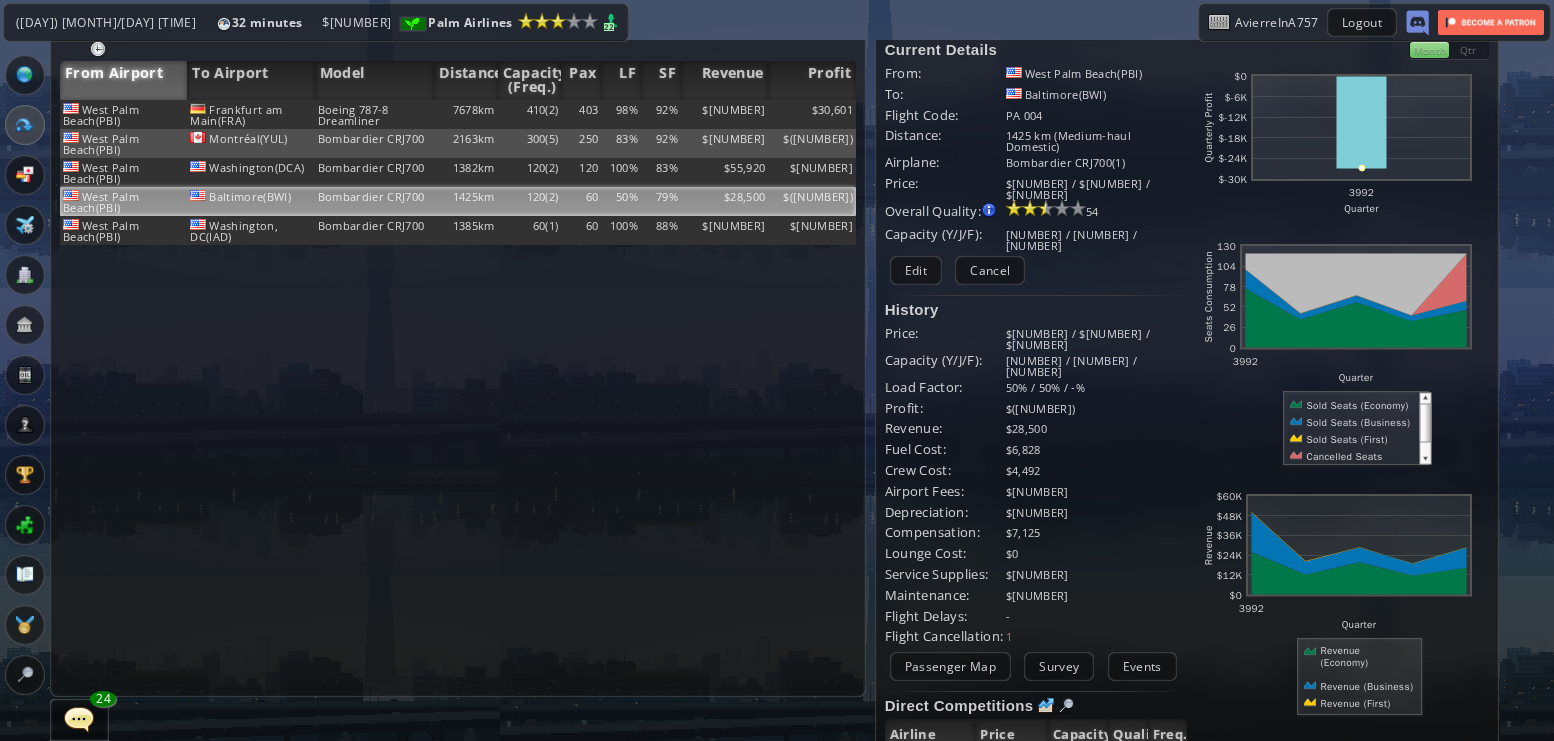 scroll, scrollTop: 18, scrollLeft: 0, axis: vertical 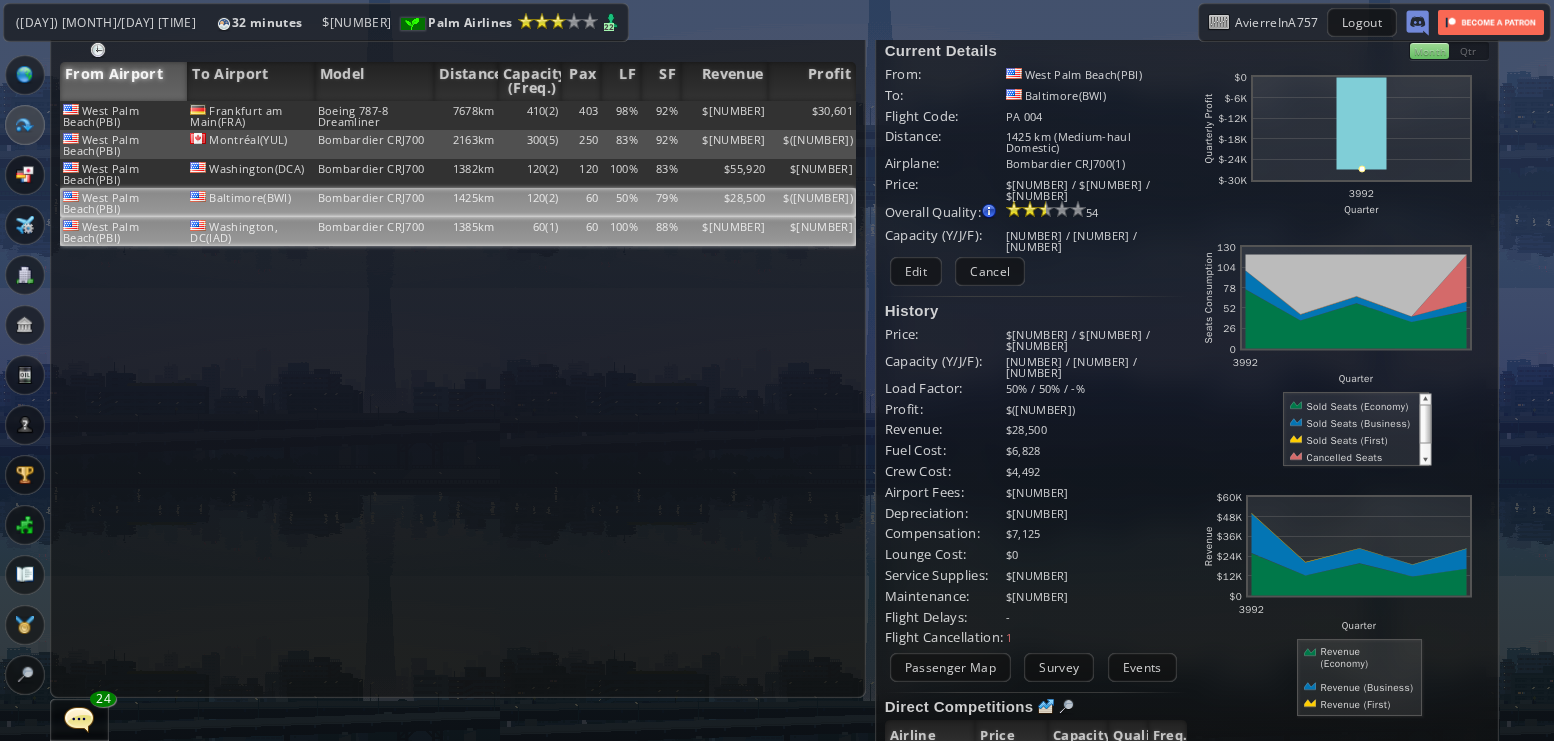 click on "$28,272" at bounding box center [725, 115] 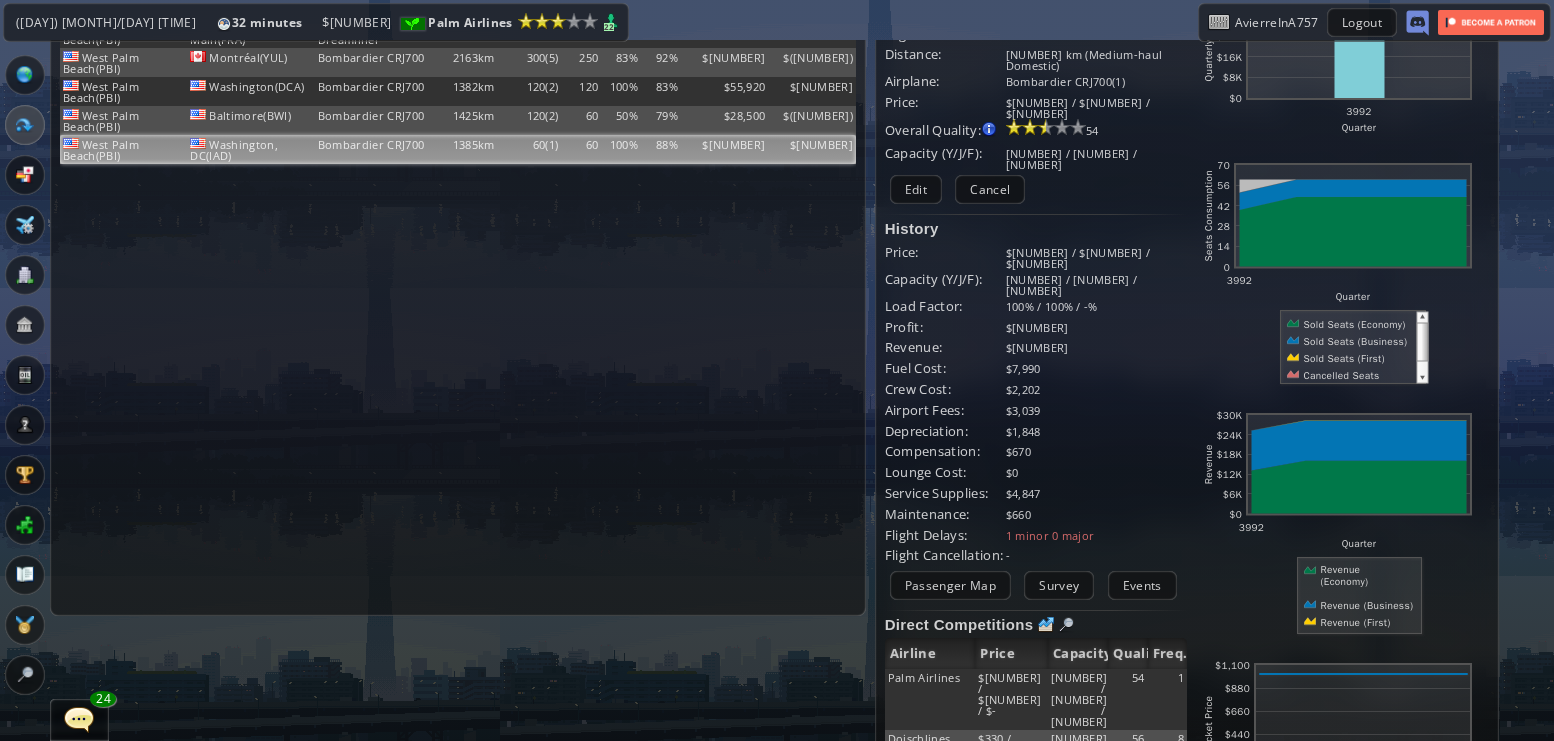 scroll, scrollTop: 99, scrollLeft: 0, axis: vertical 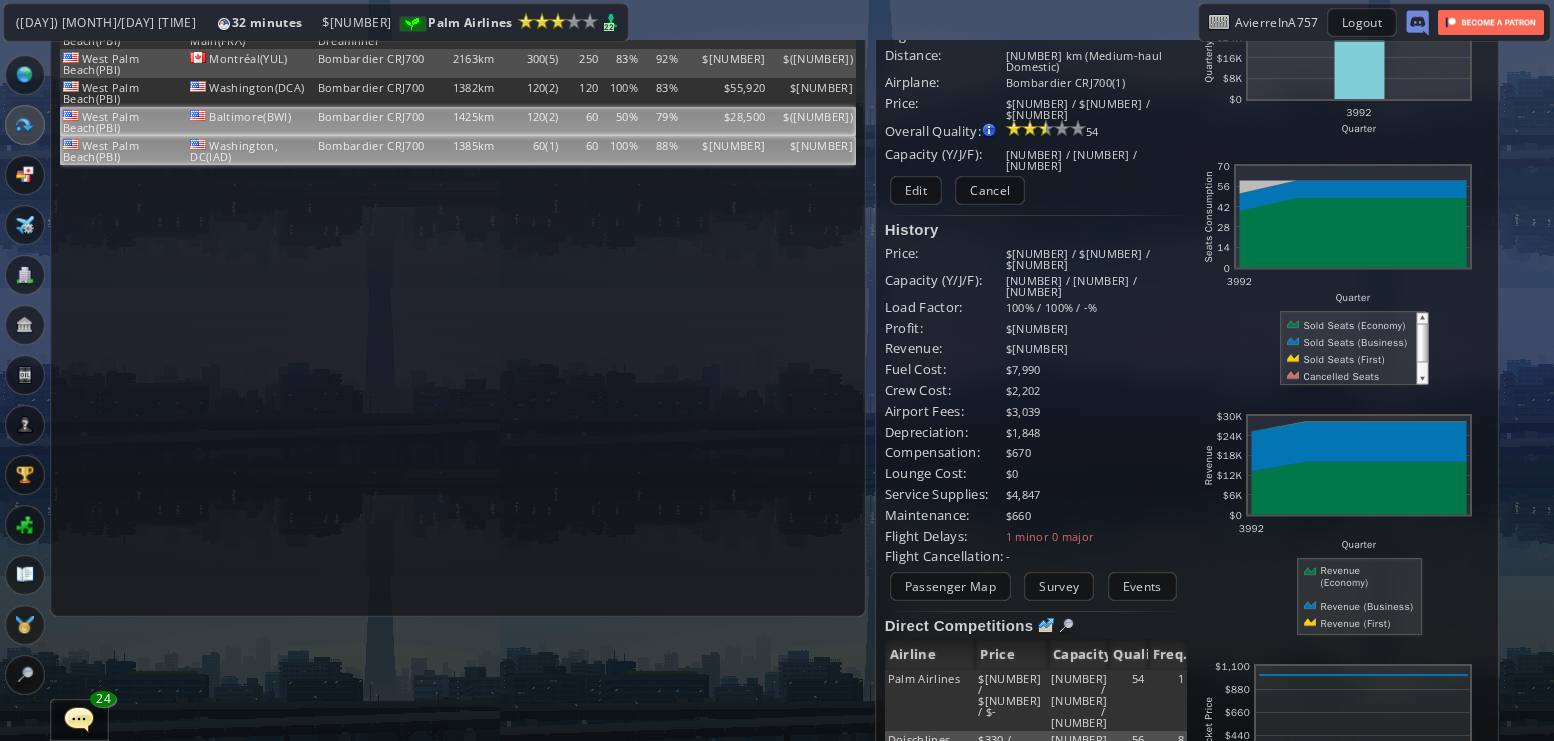 click on "$28,500" at bounding box center (725, 34) 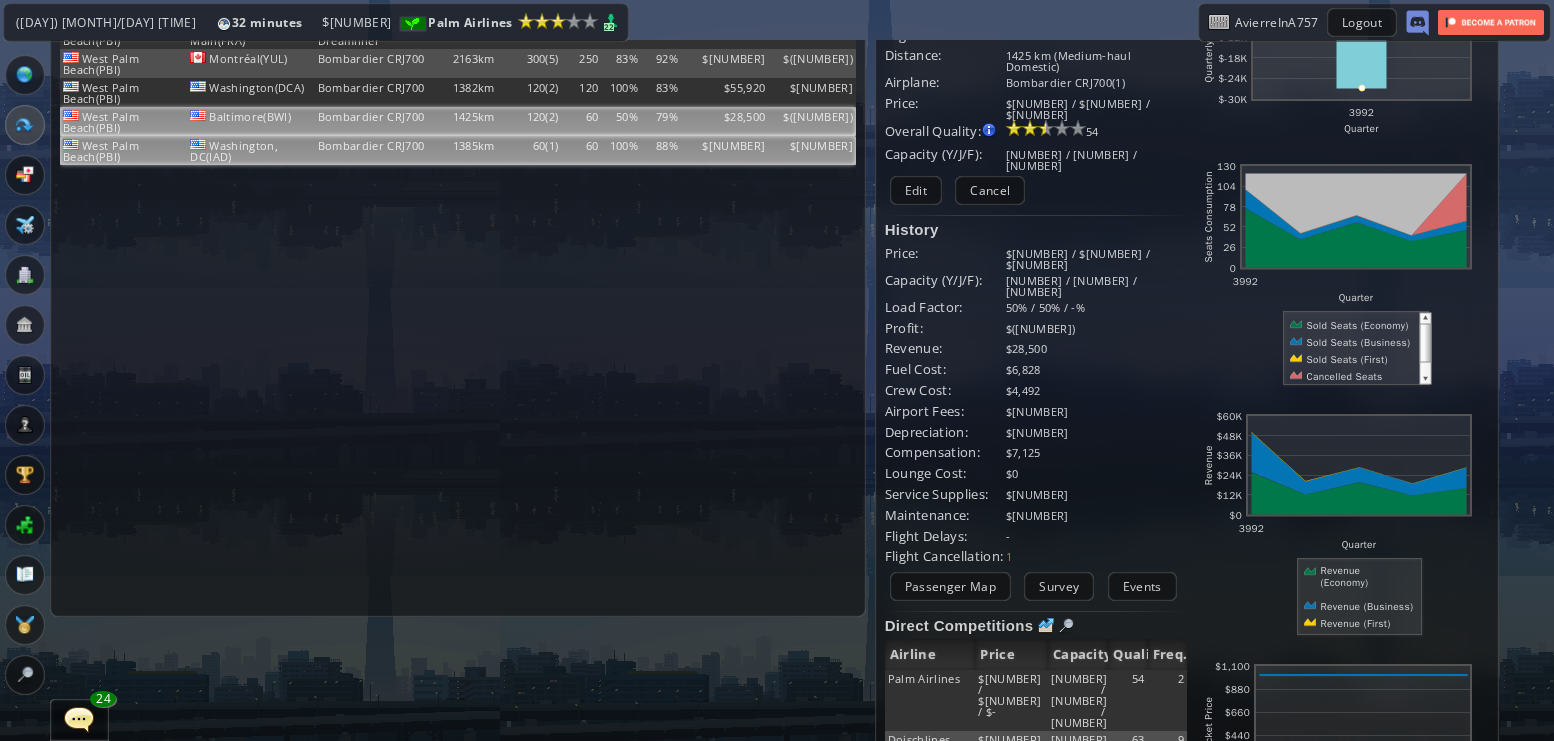 click on "$28,272" at bounding box center (725, 34) 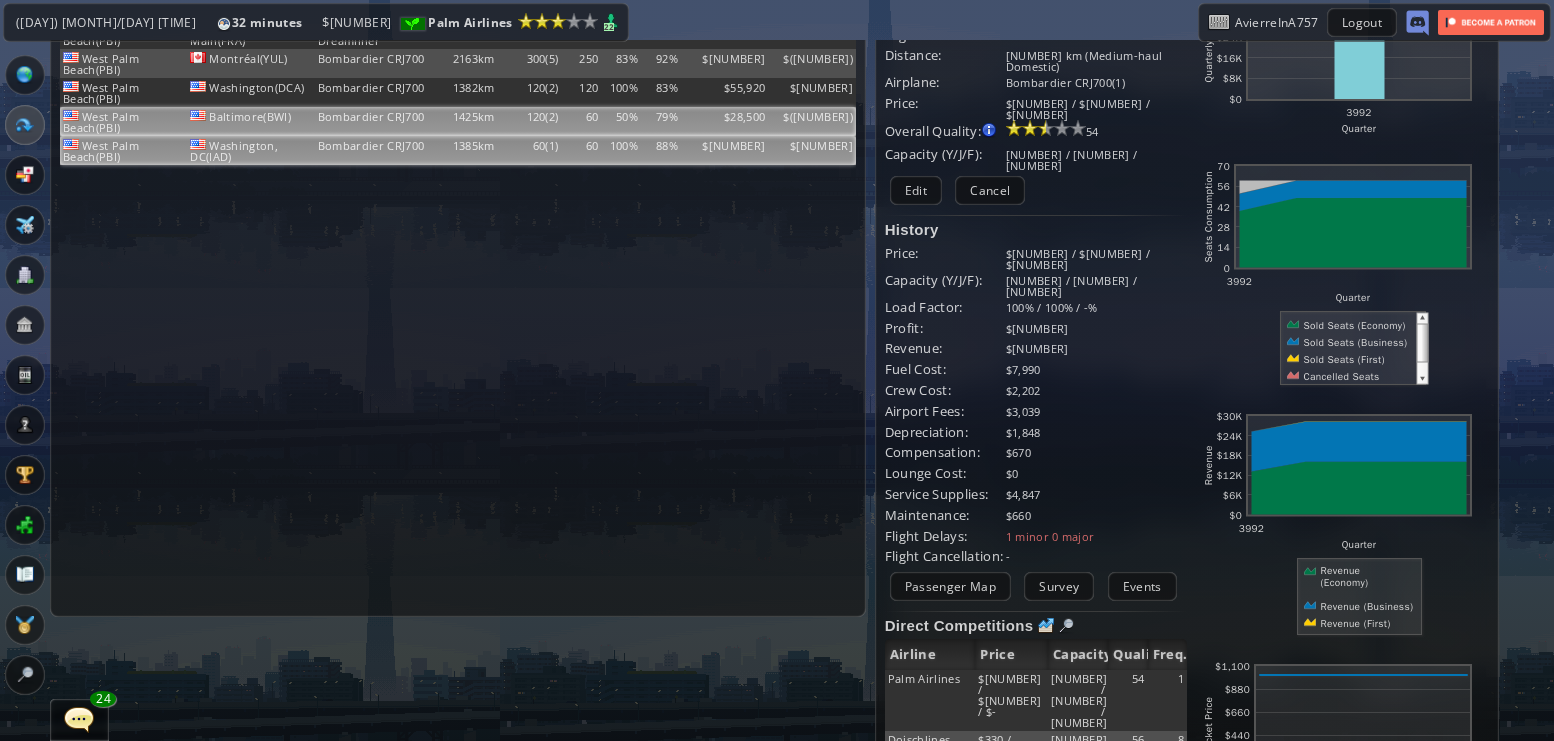 click on "$28,500" at bounding box center (725, 34) 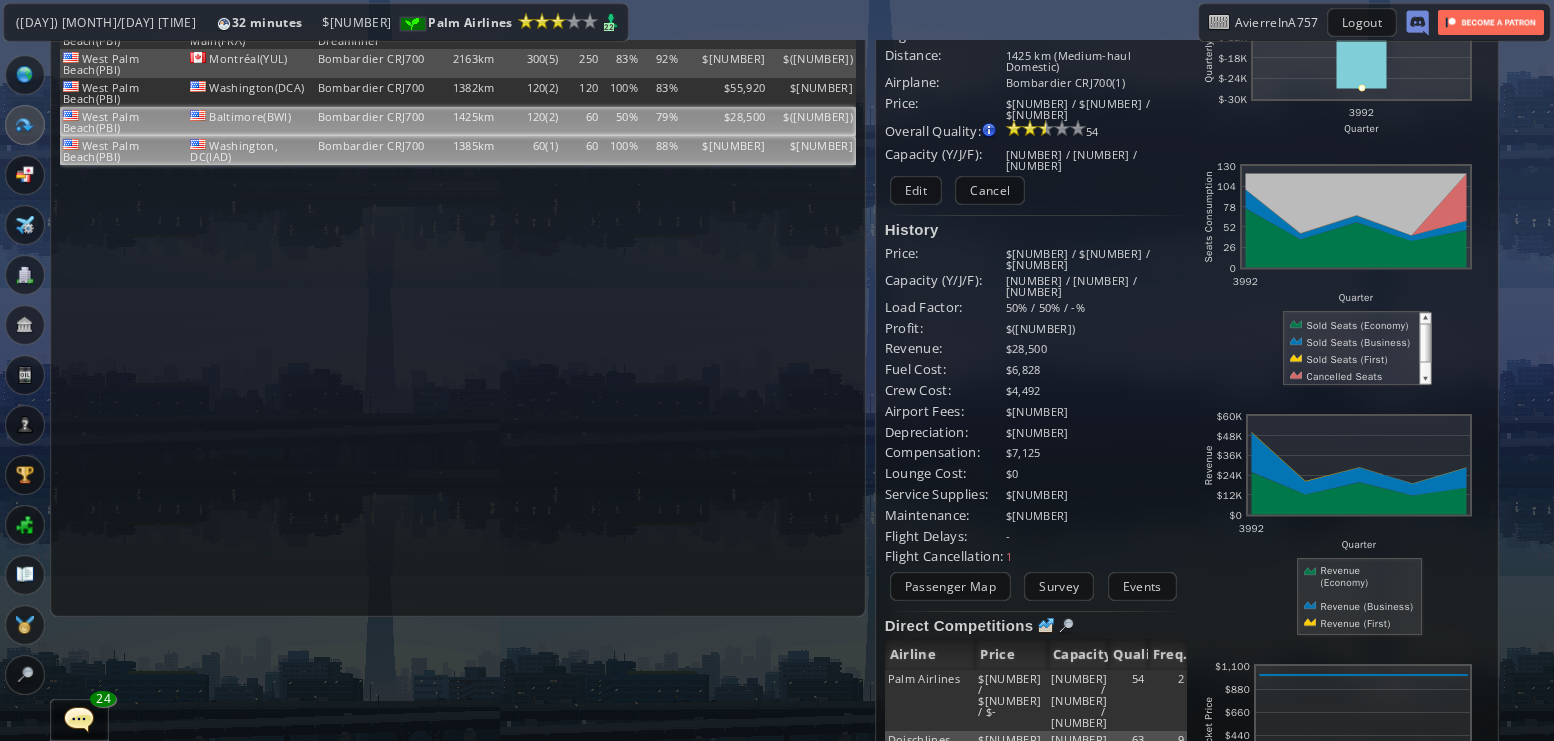 click on "$28,272" at bounding box center [725, 34] 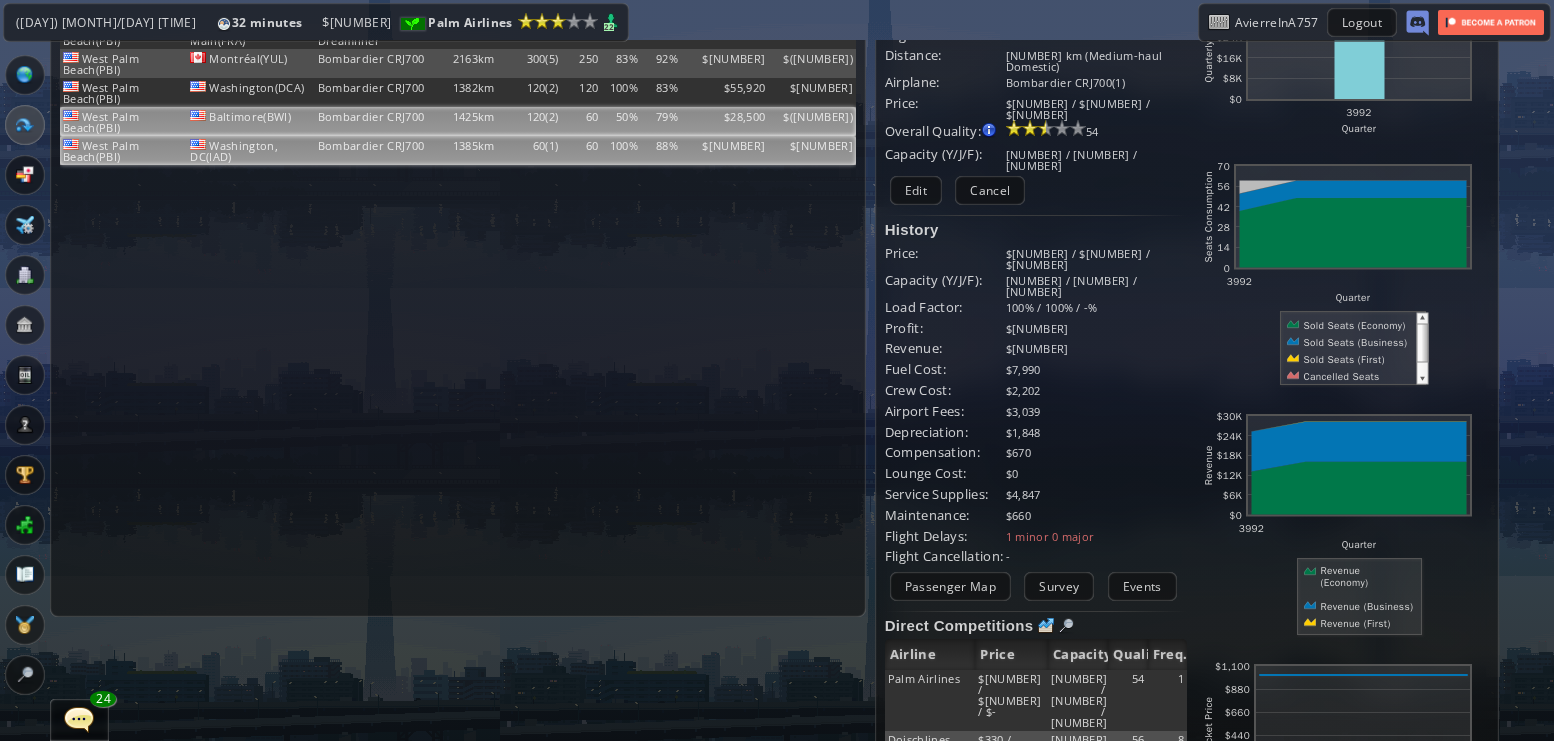scroll, scrollTop: 0, scrollLeft: 0, axis: both 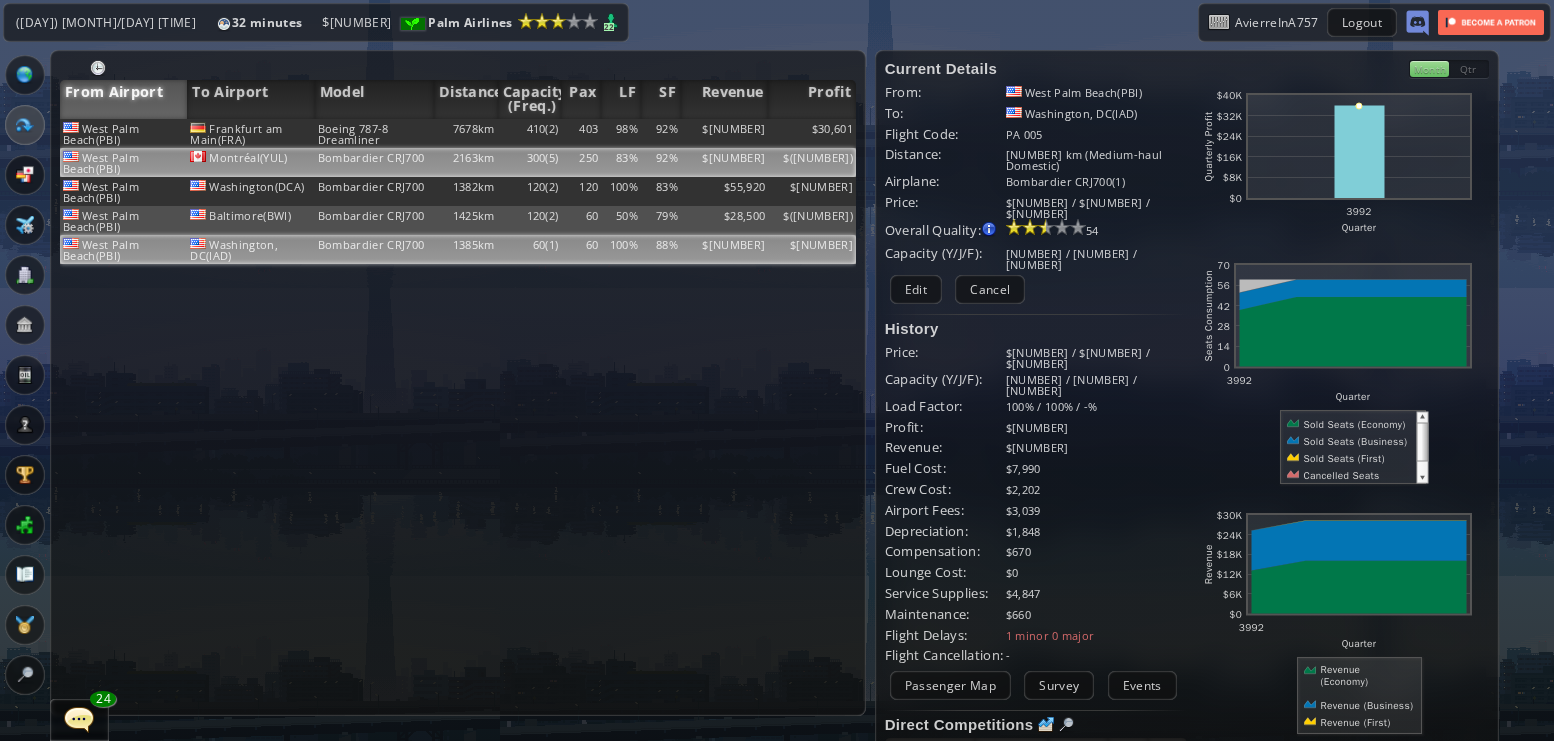 click on "$108,250" at bounding box center [725, 133] 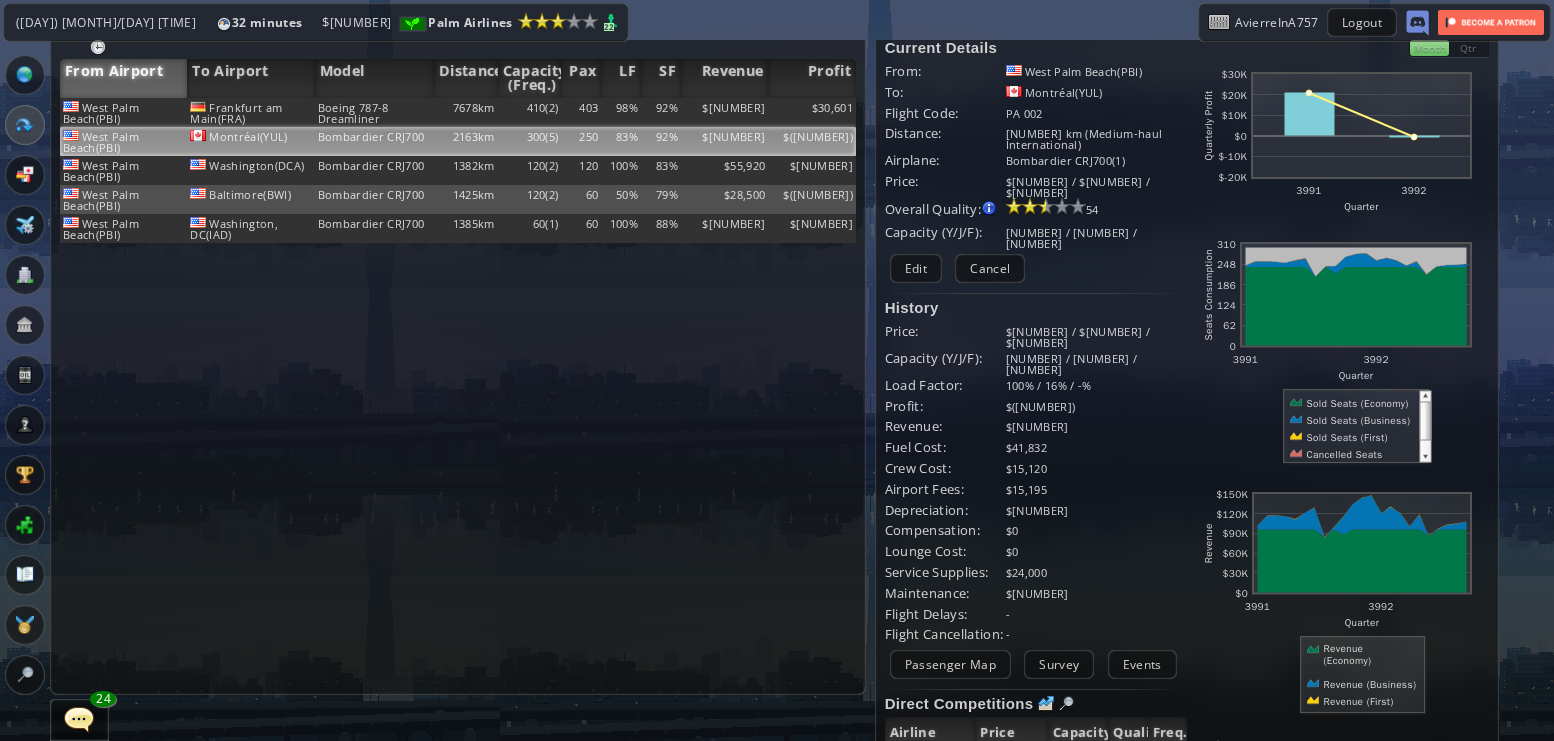 scroll, scrollTop: 19, scrollLeft: 0, axis: vertical 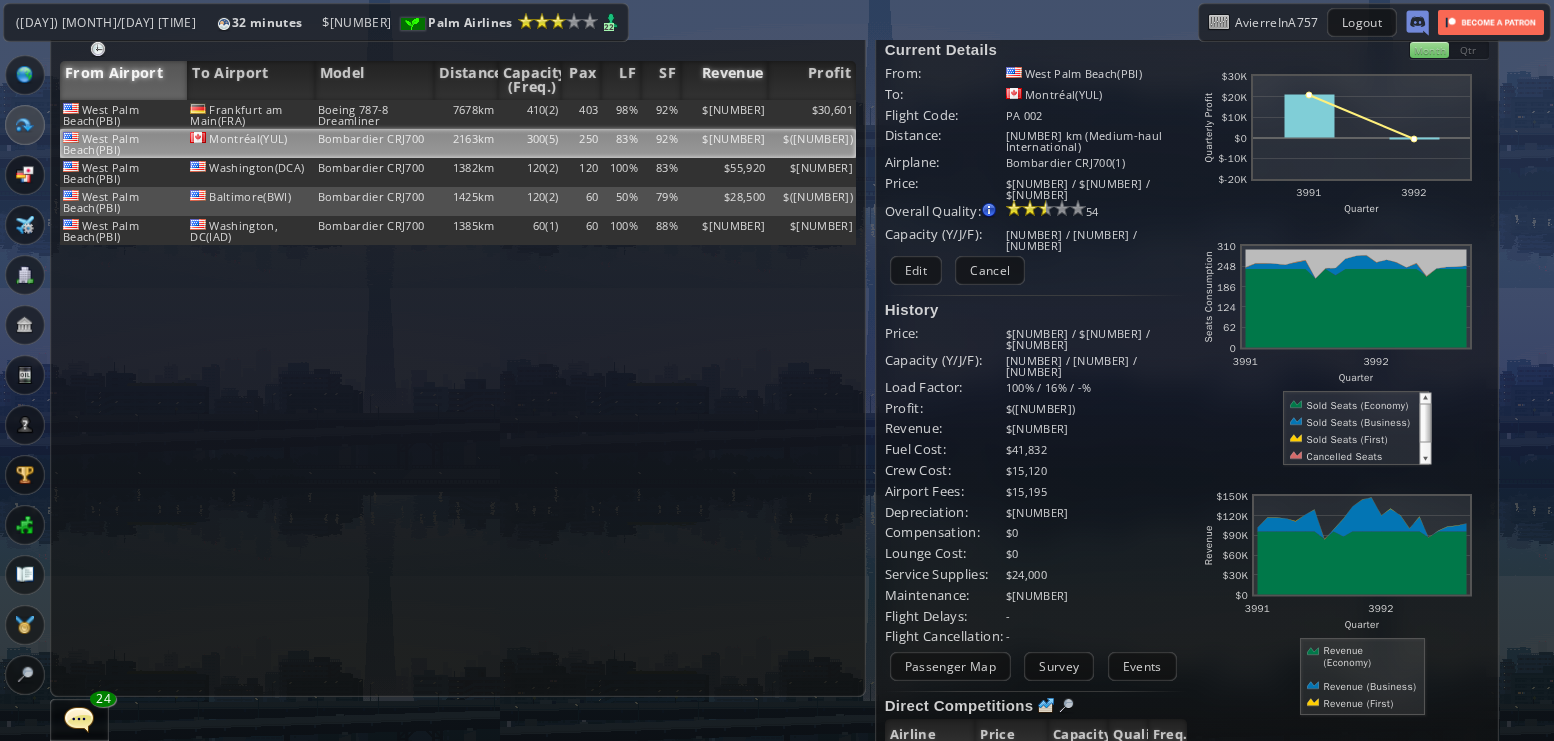 click on "Revenue" at bounding box center (725, 80) 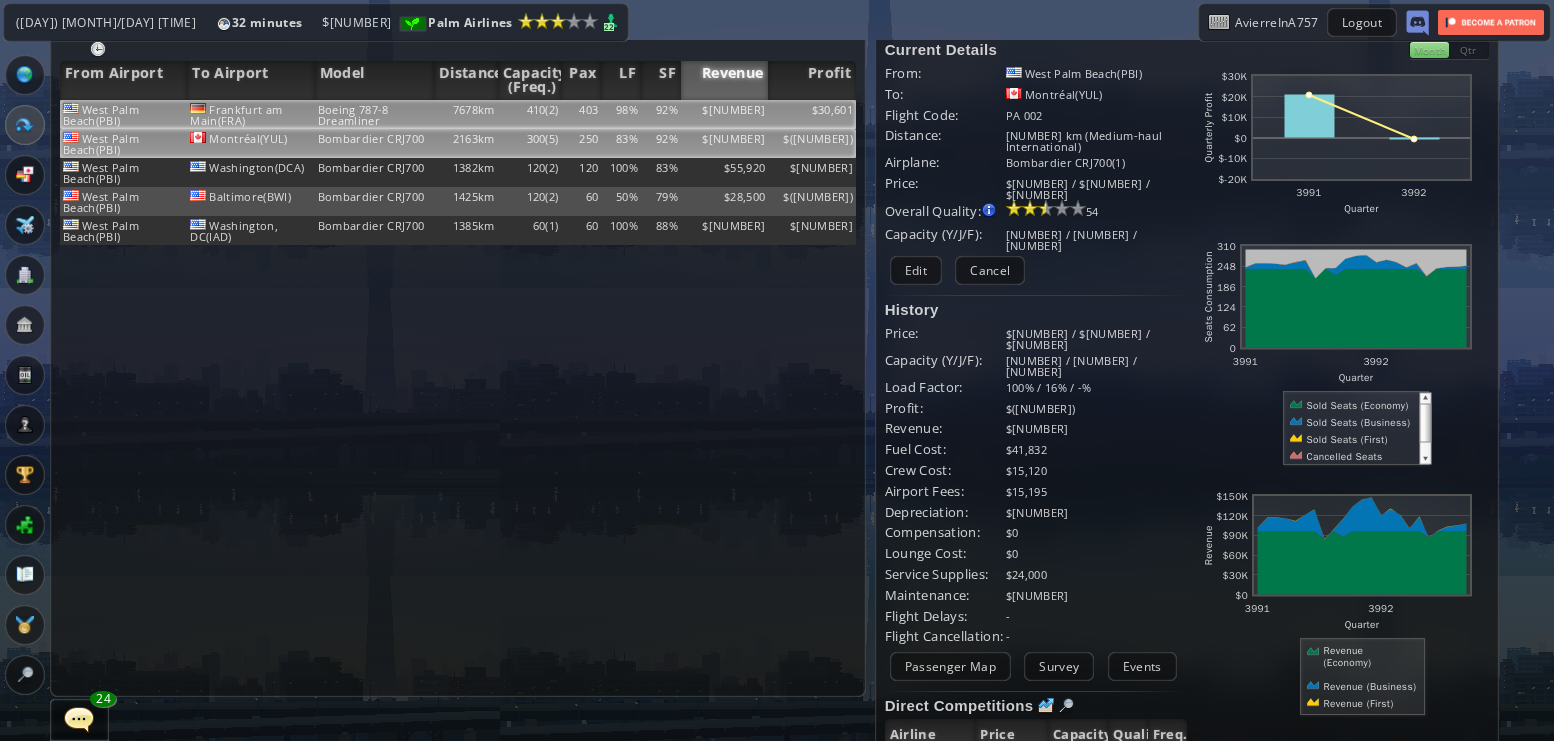 click on "$423,100" at bounding box center (725, 114) 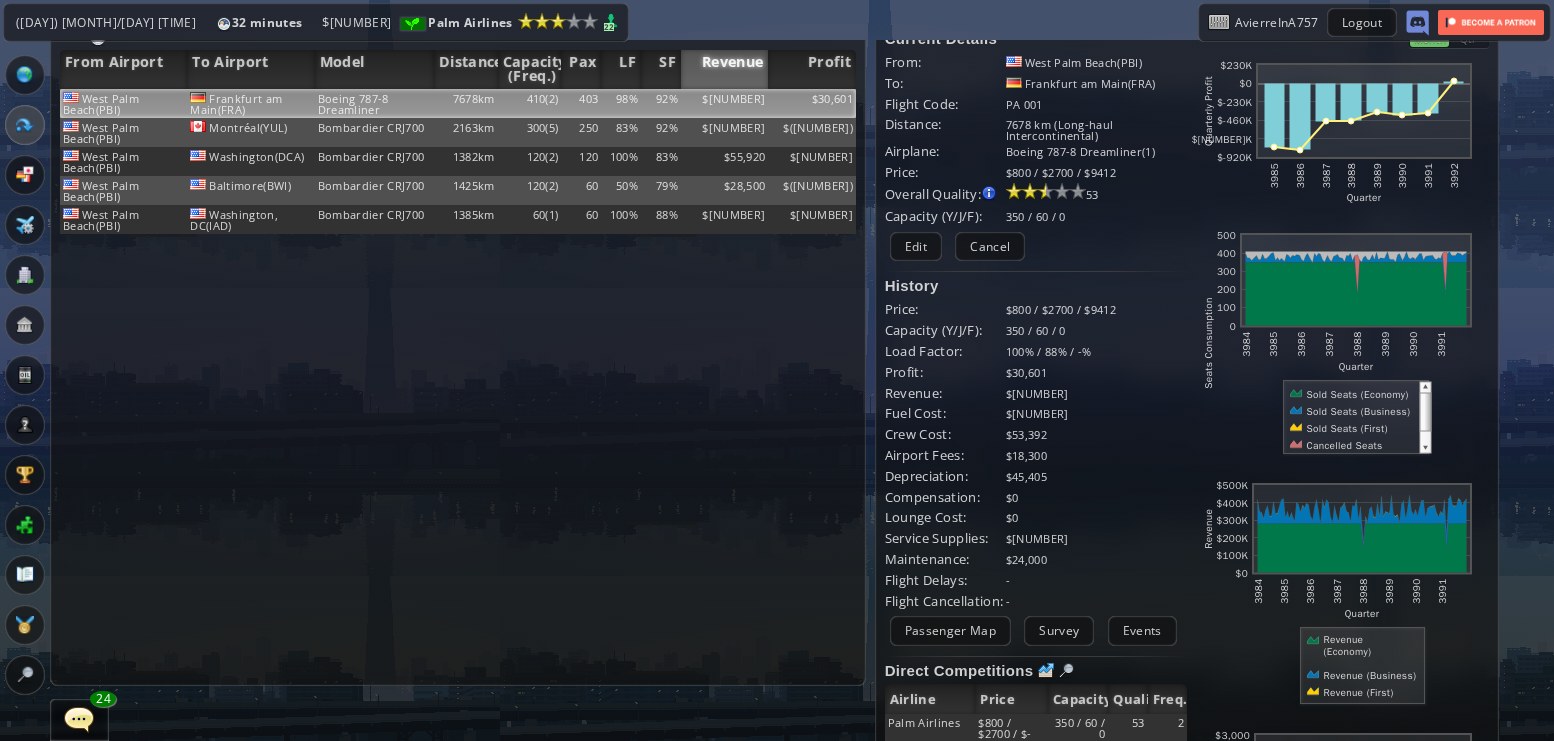 scroll, scrollTop: 0, scrollLeft: 0, axis: both 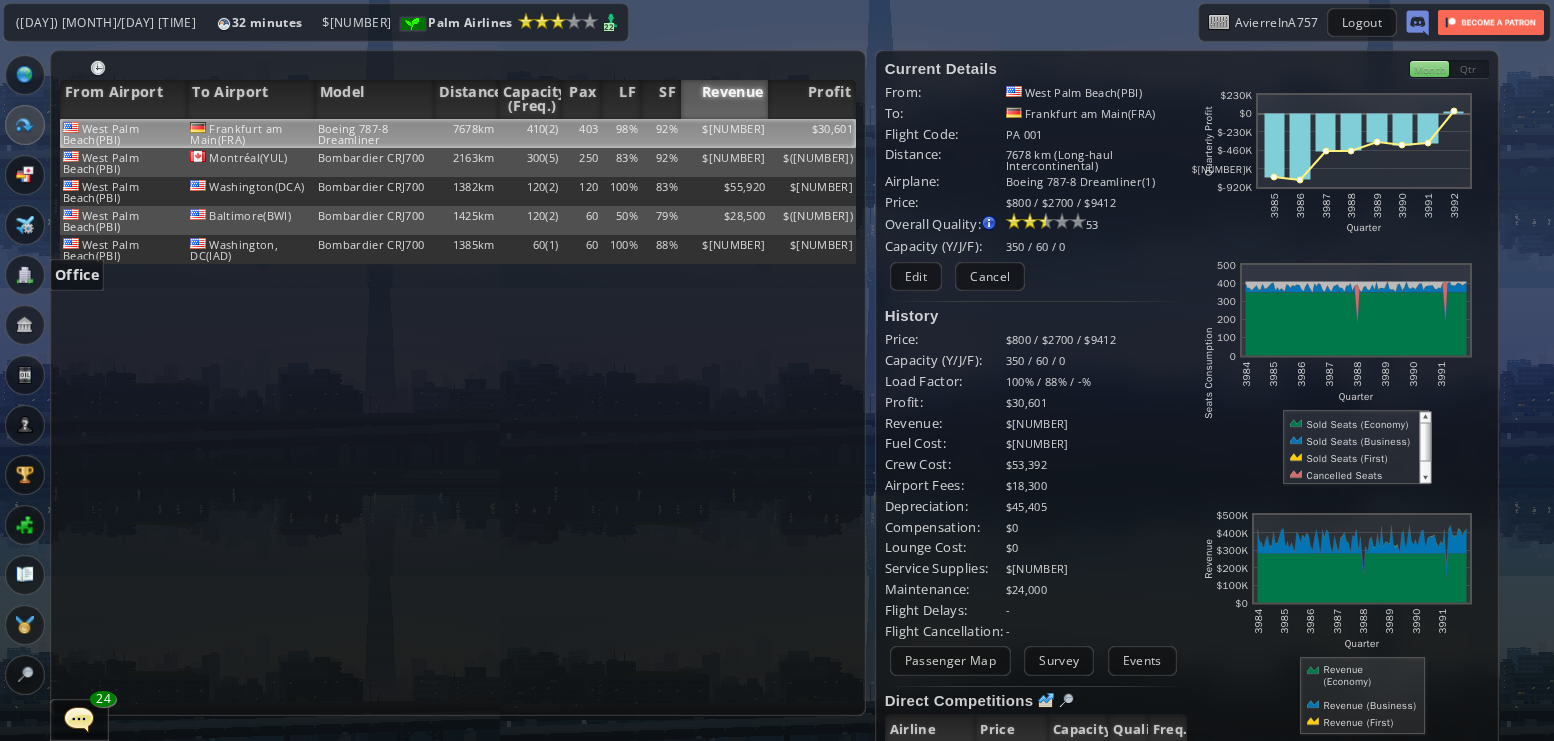 click at bounding box center [25, 275] 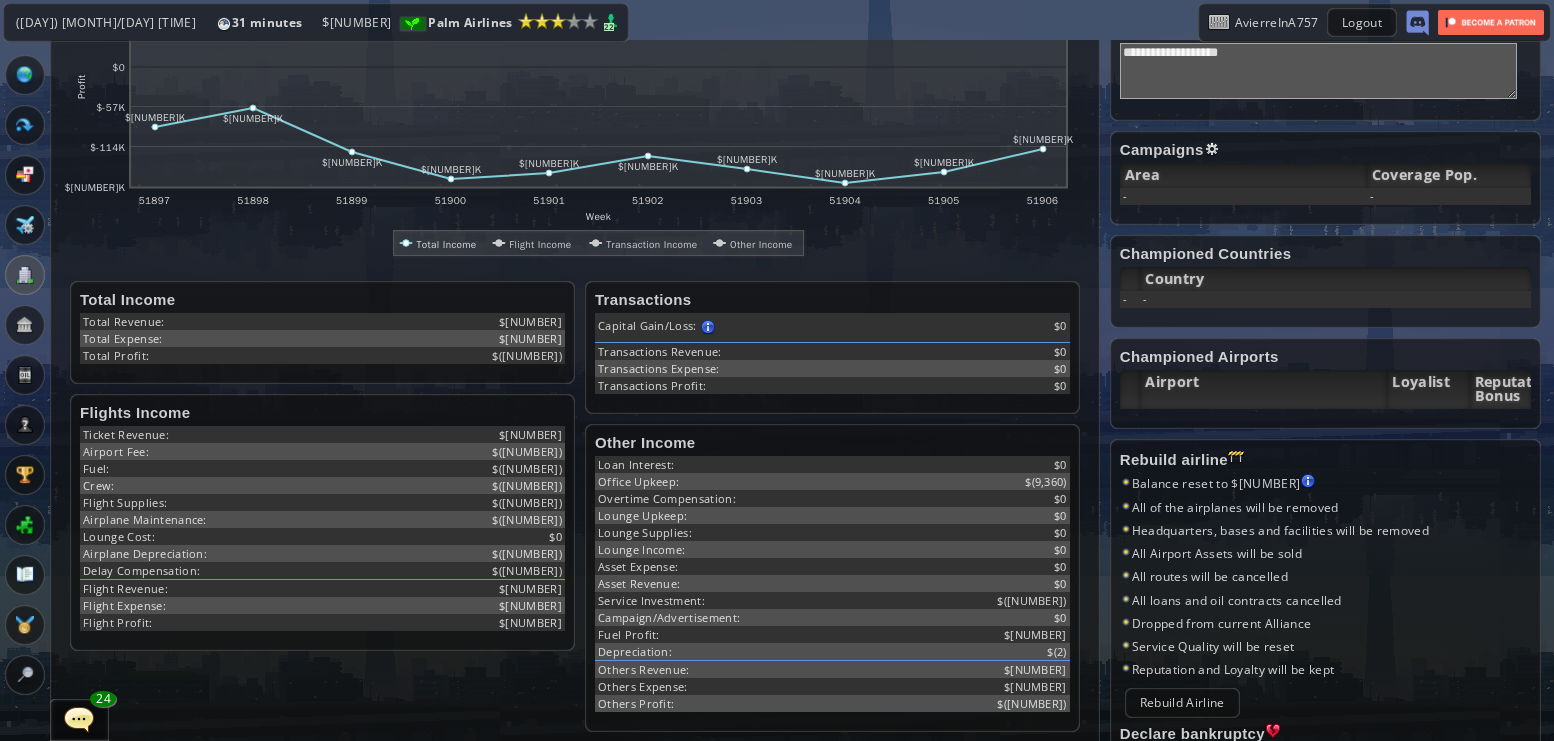 scroll, scrollTop: 0, scrollLeft: 0, axis: both 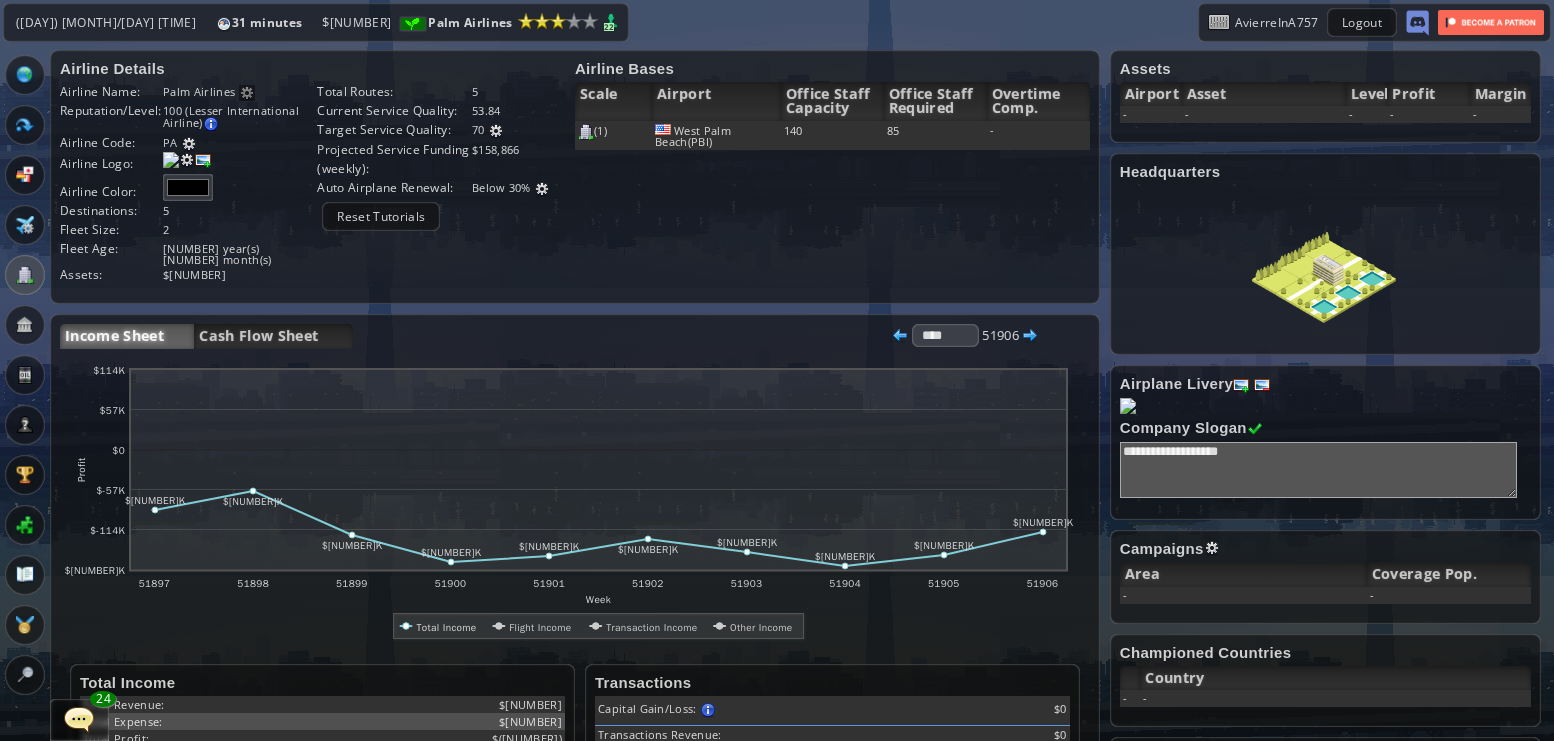 click at bounding box center [496, 131] 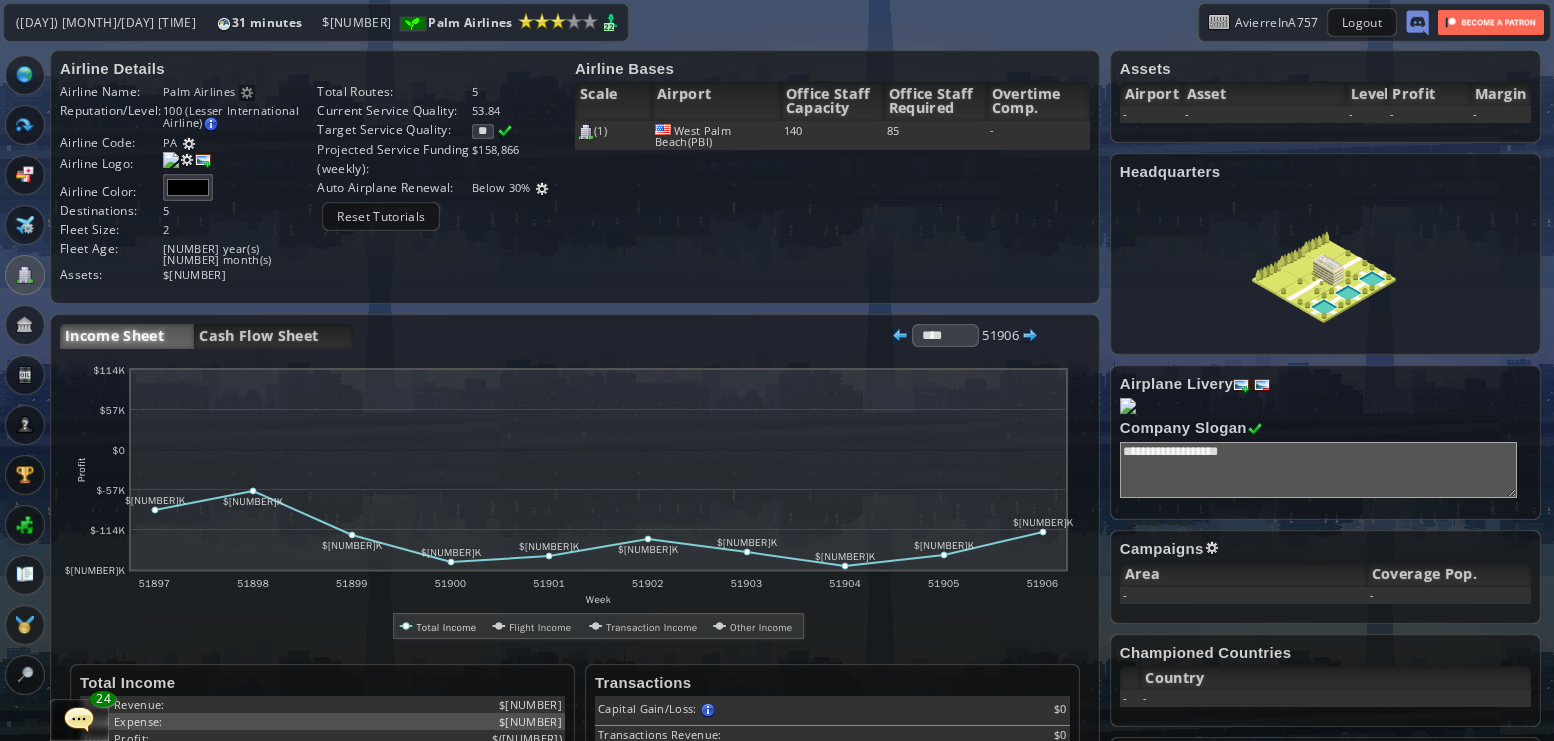 click on "**" at bounding box center (483, 131) 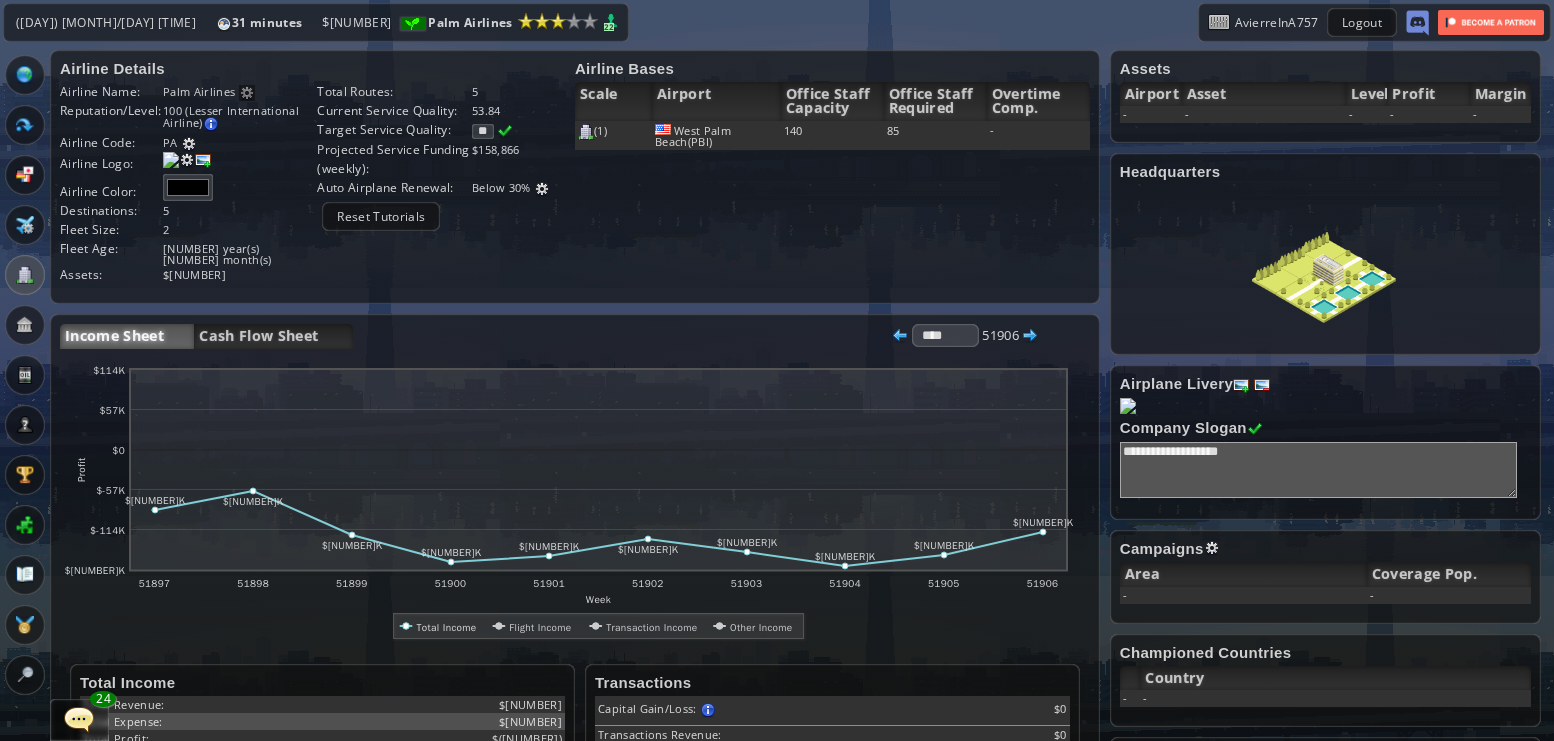 click at bounding box center [505, 131] 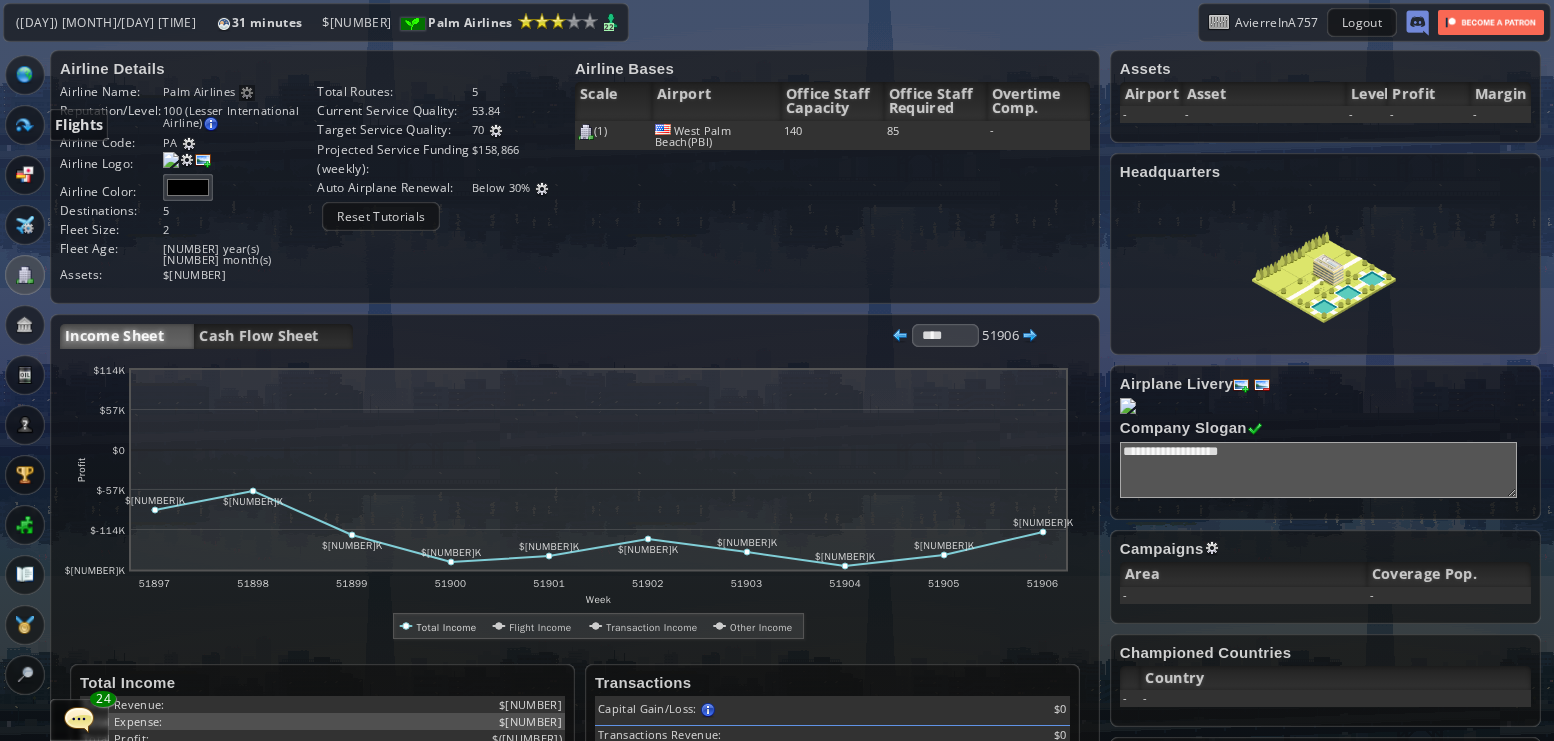 click at bounding box center [25, 125] 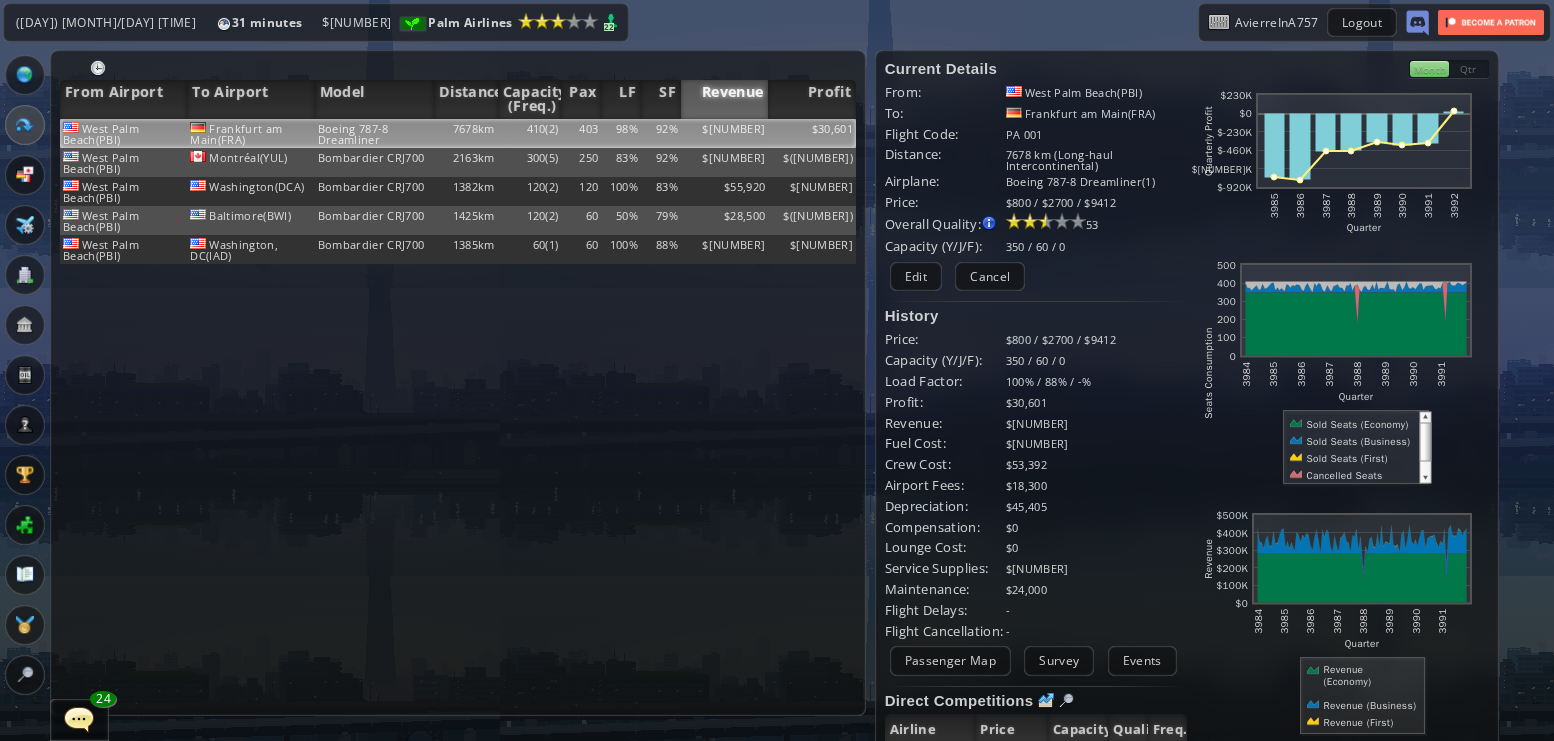 click at bounding box center (7, 370) 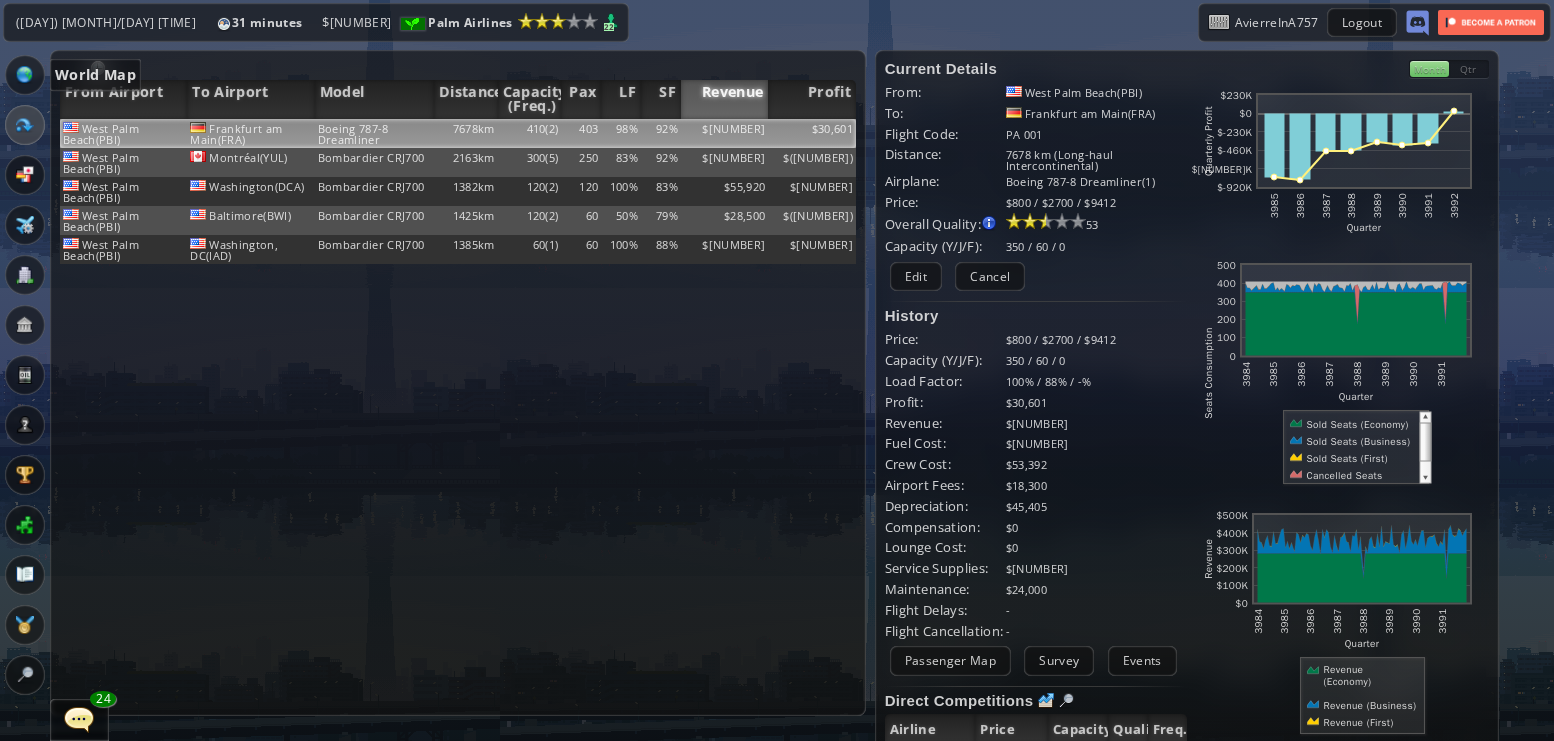 click at bounding box center (25, 75) 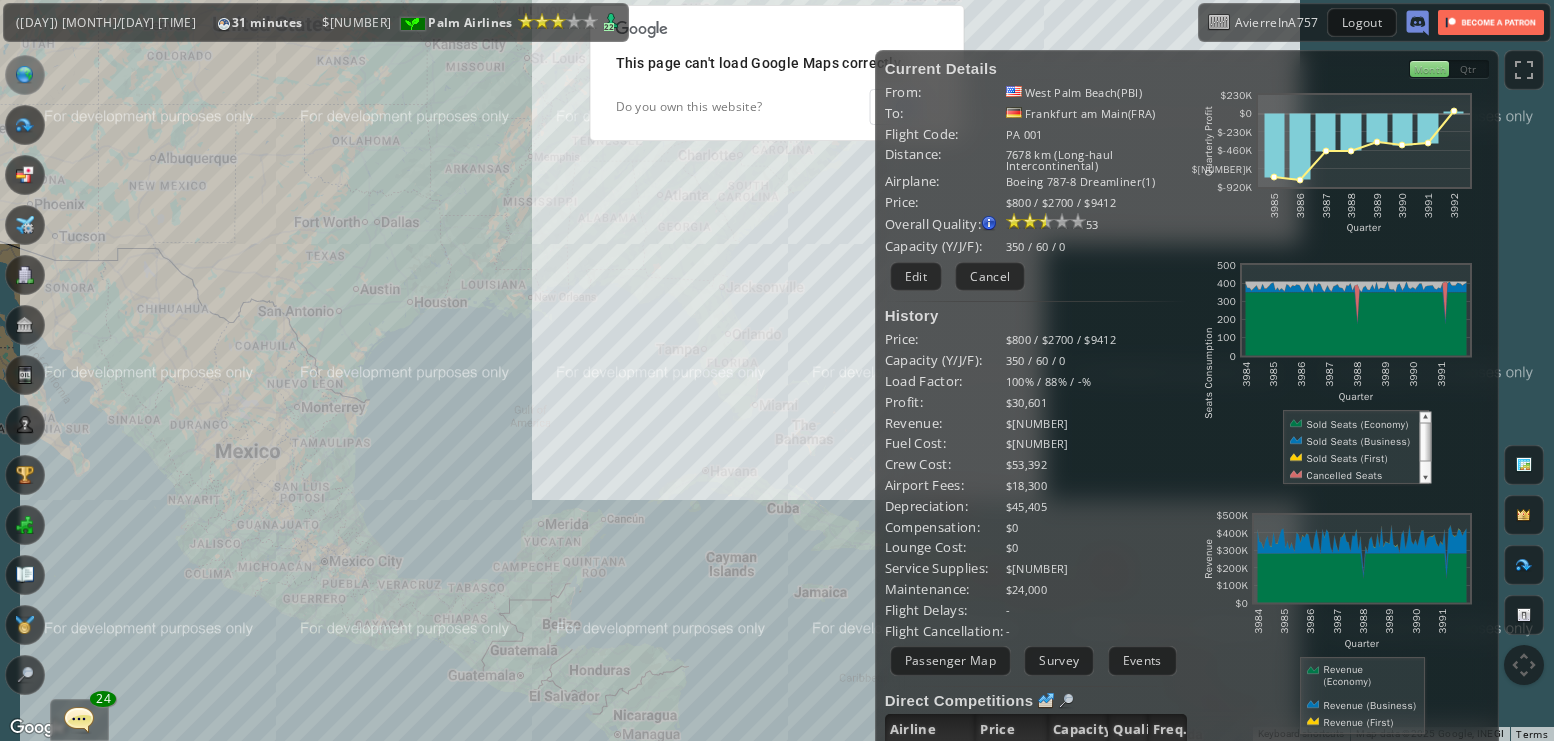 drag, startPoint x: 602, startPoint y: 278, endPoint x: 501, endPoint y: 327, distance: 112.25863 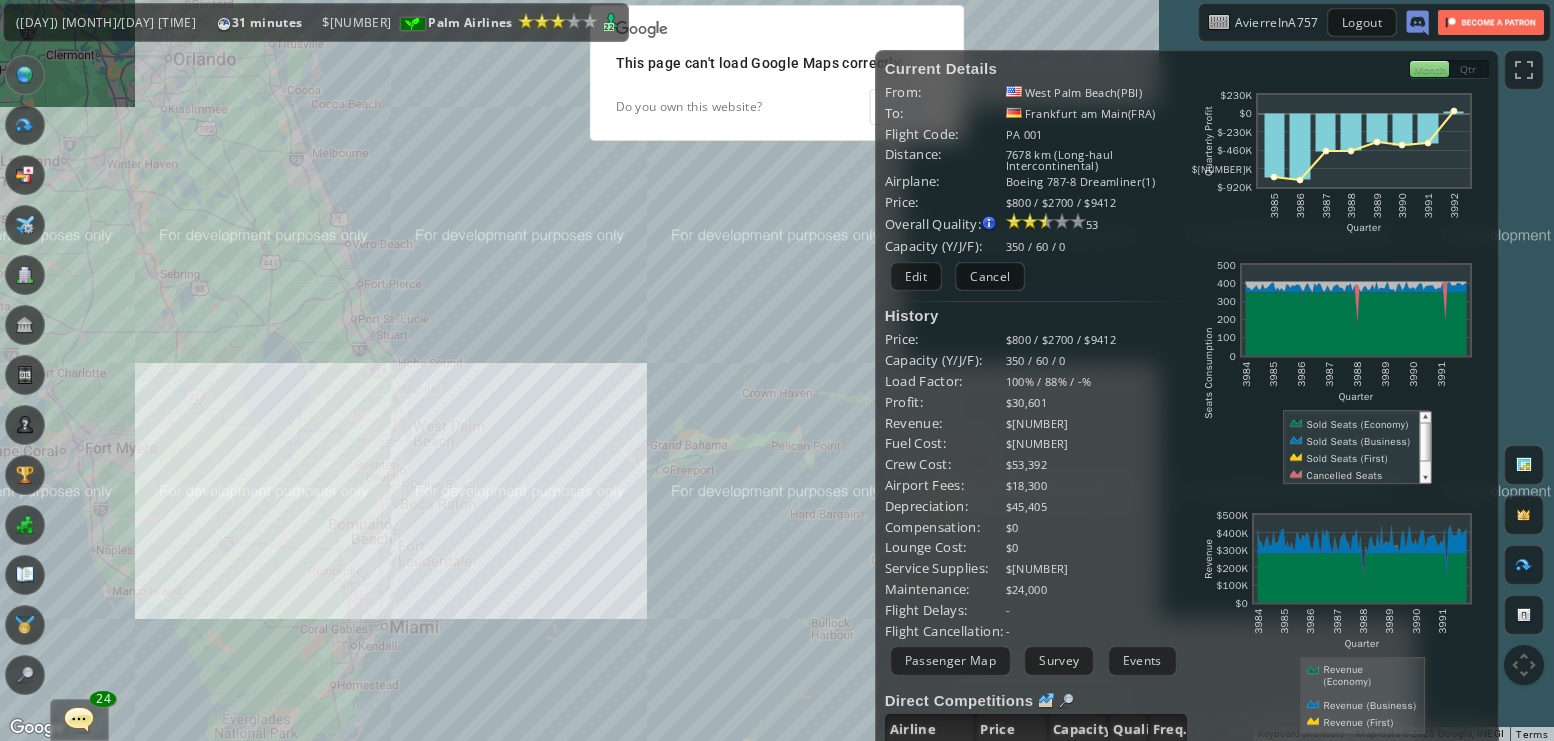click on "To navigate, press the arrow keys." at bounding box center [777, 370] 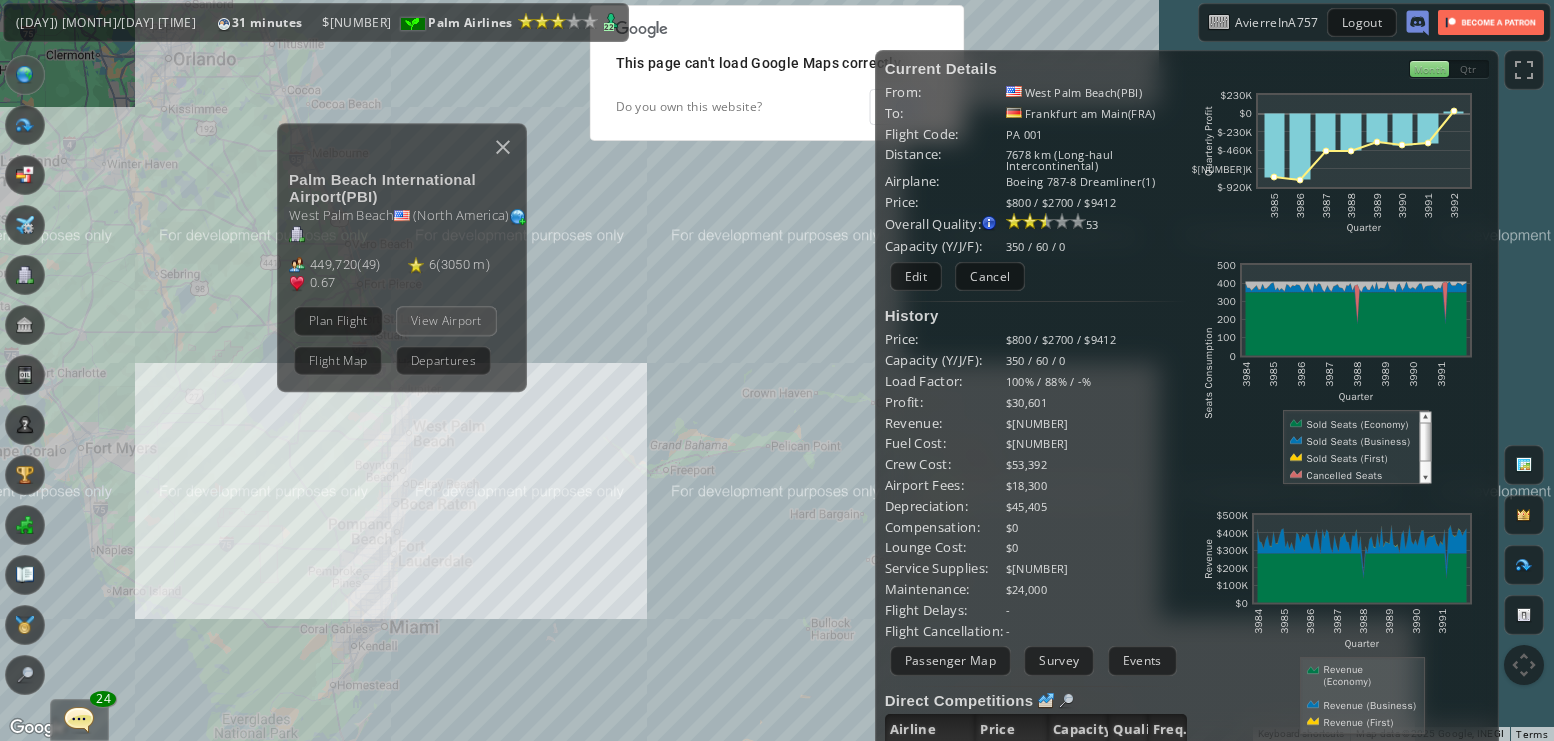 click on "View Airport" at bounding box center (446, 320) 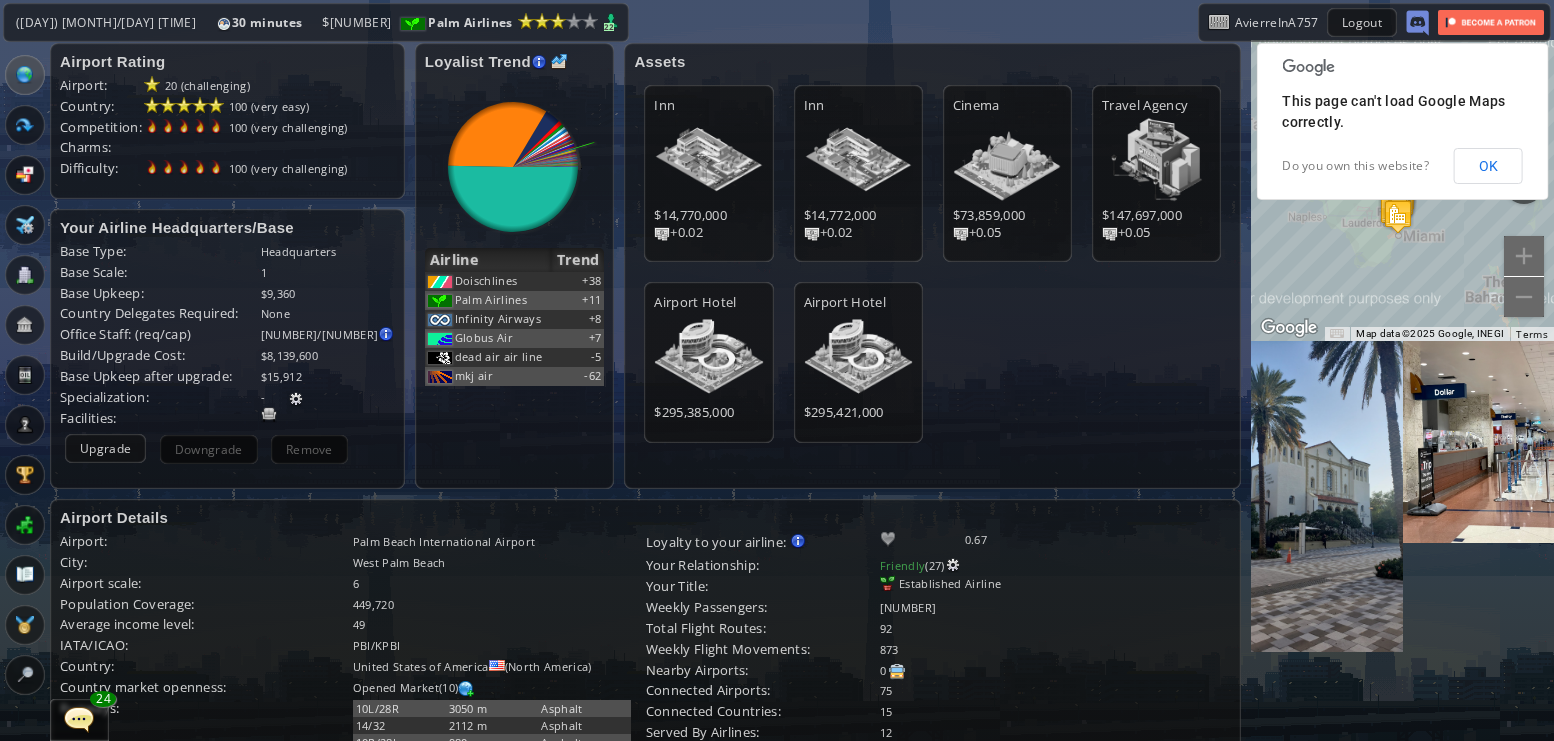 scroll, scrollTop: 0, scrollLeft: 0, axis: both 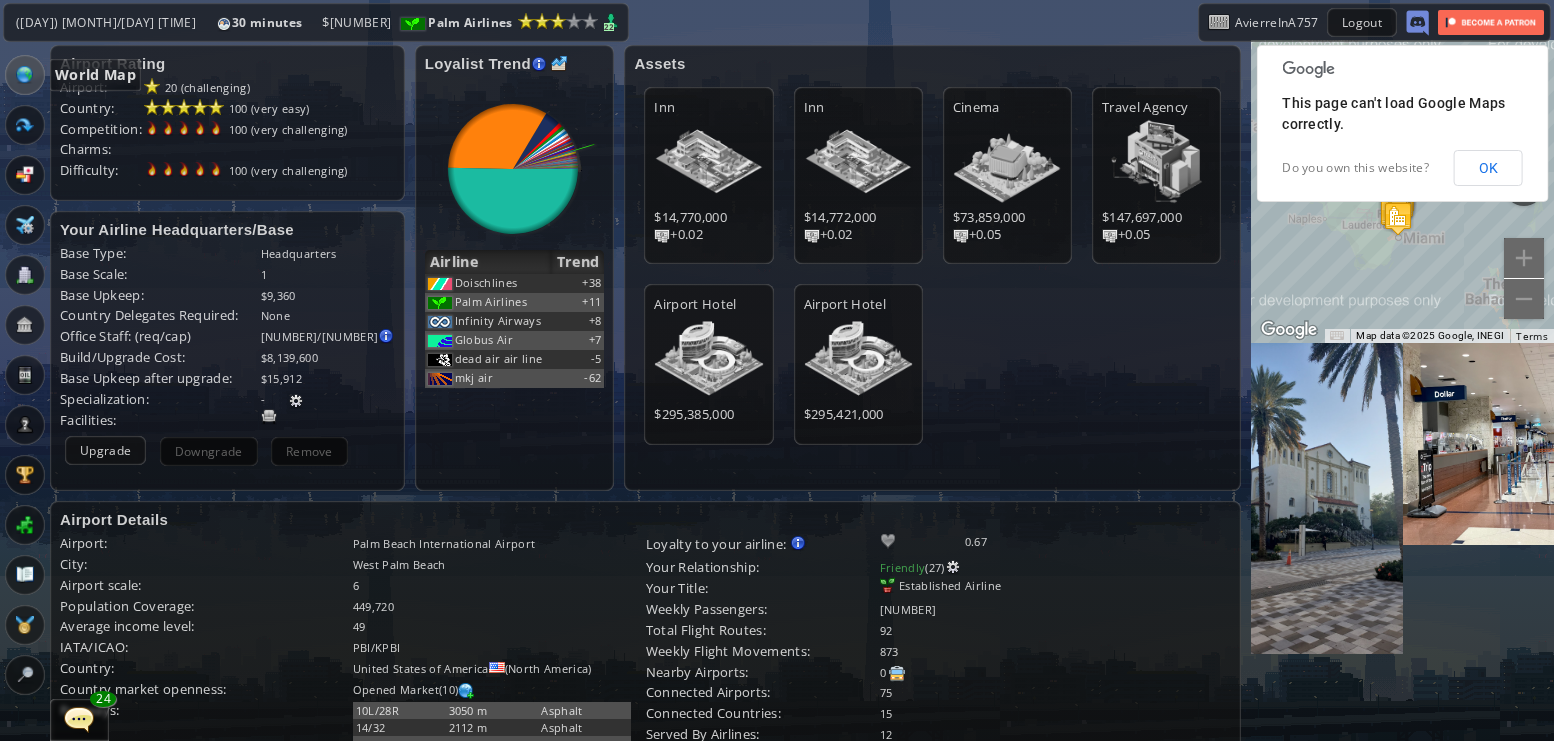 click at bounding box center (25, 75) 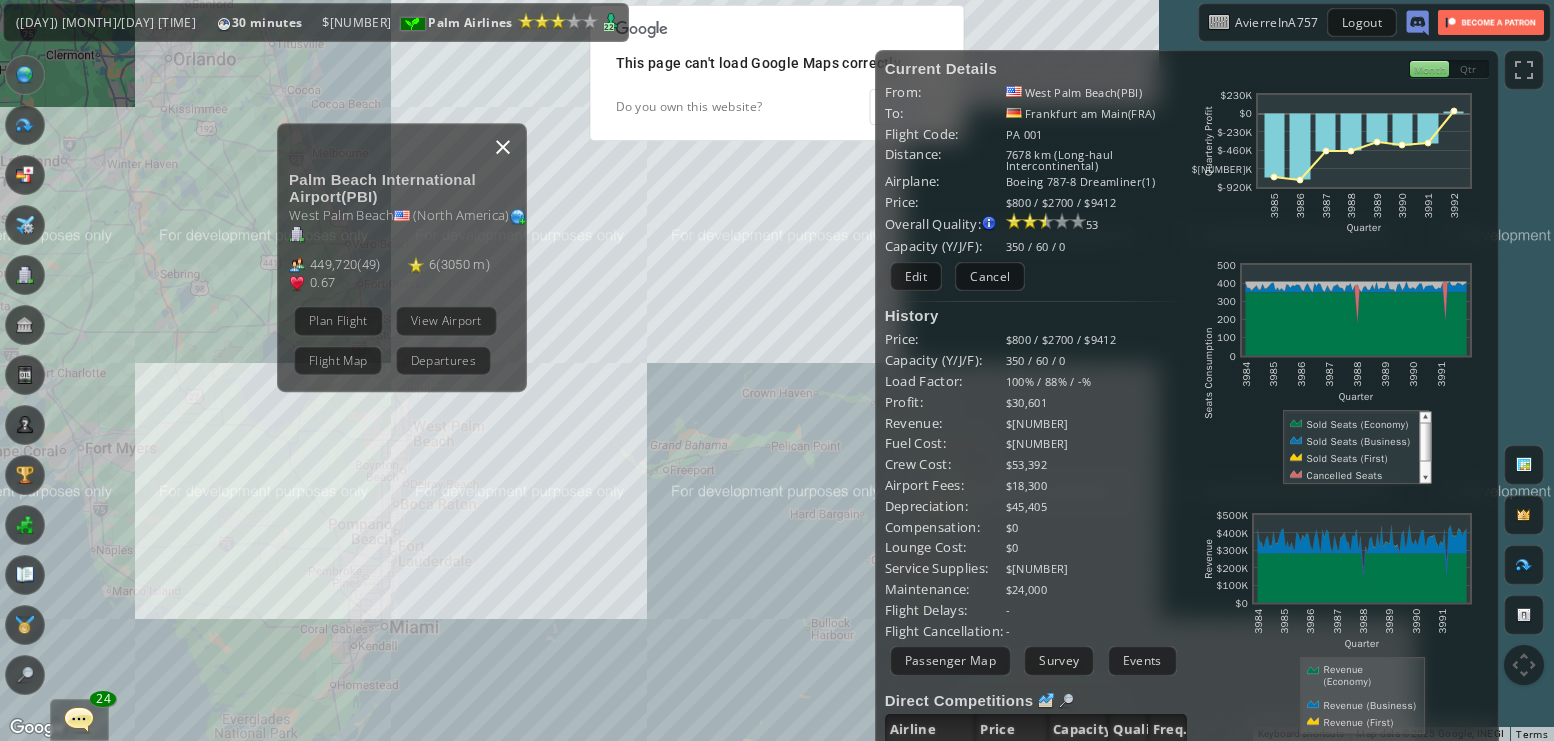 click at bounding box center (503, 147) 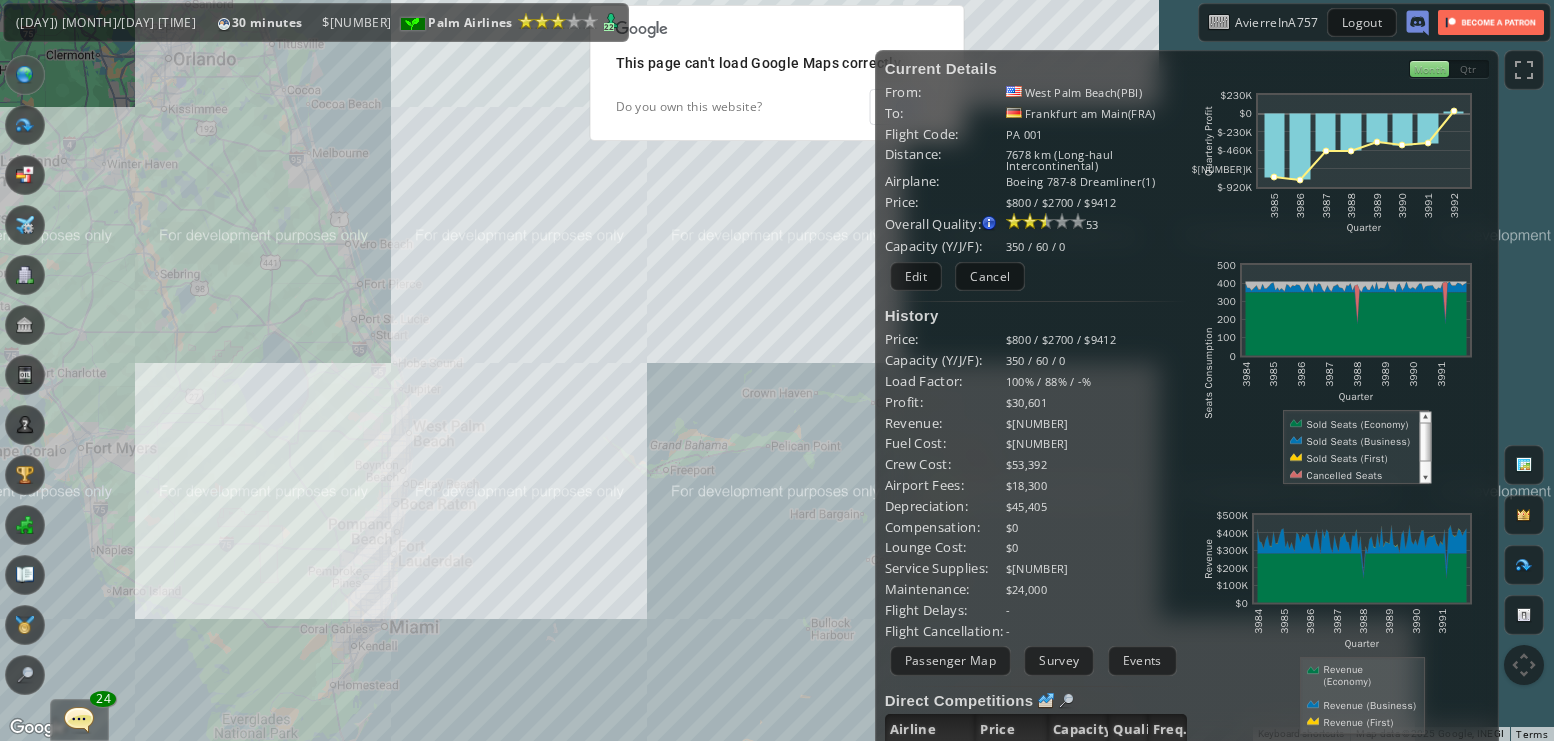drag, startPoint x: 541, startPoint y: 198, endPoint x: 563, endPoint y: 239, distance: 46.52956 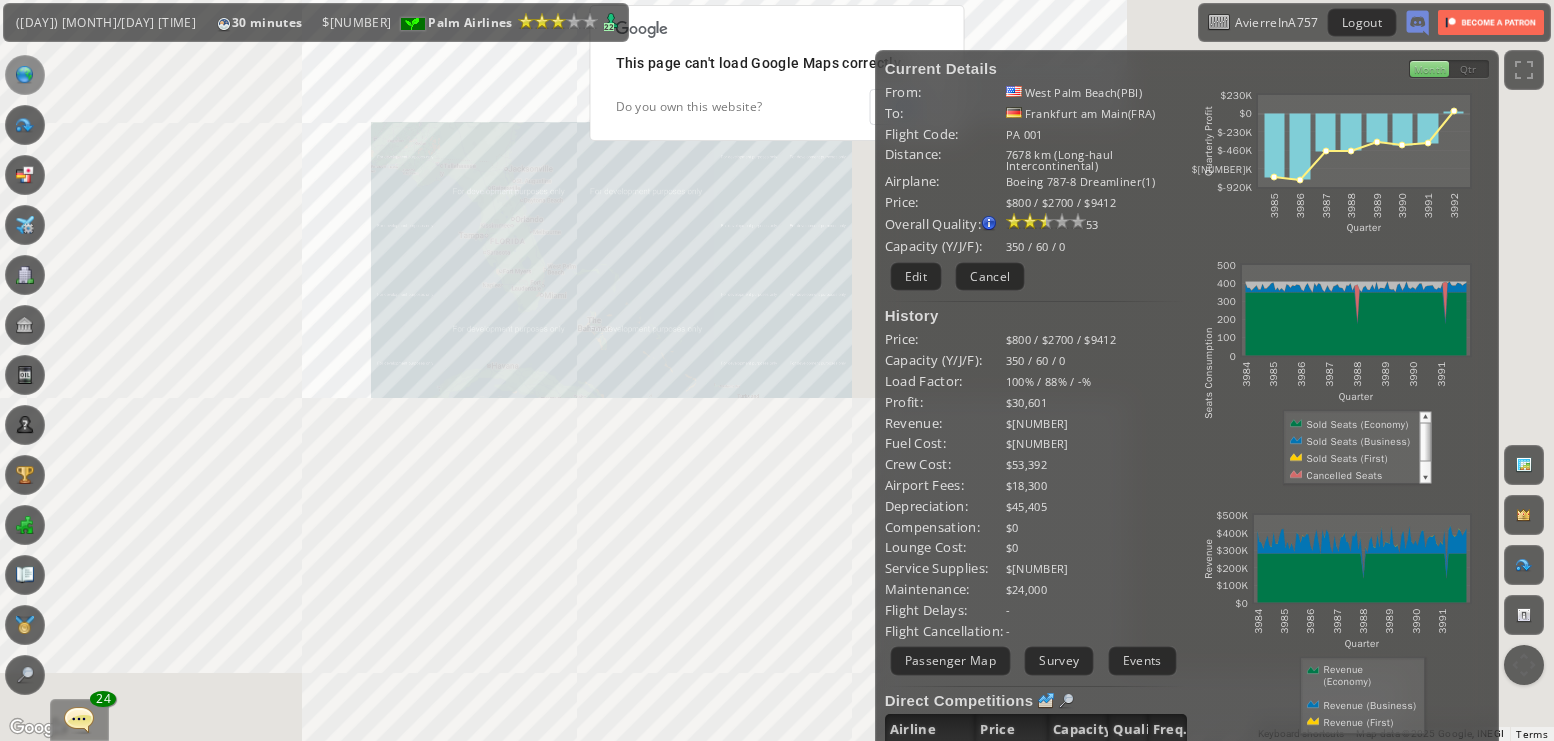 drag, startPoint x: 504, startPoint y: 243, endPoint x: 496, endPoint y: 355, distance: 112.28535 